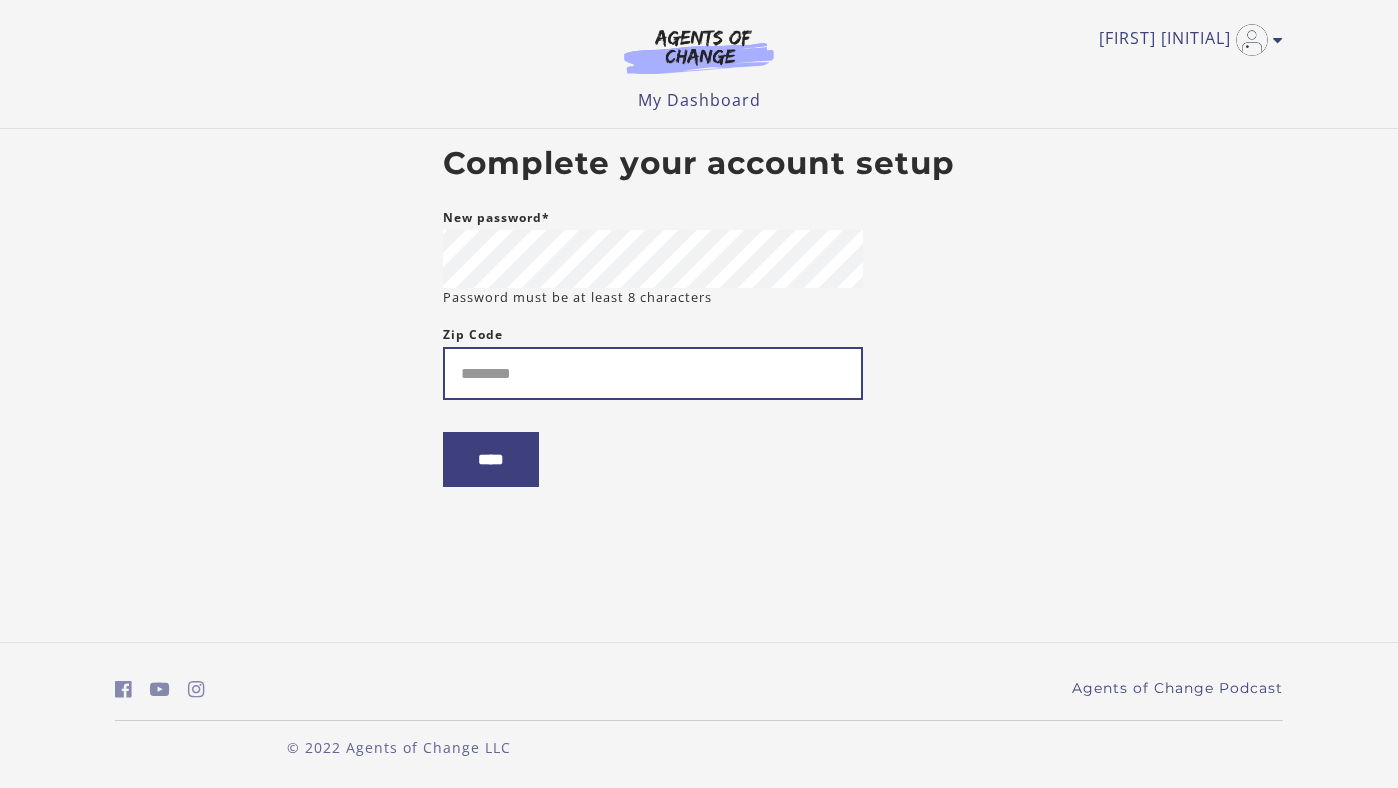 scroll, scrollTop: 0, scrollLeft: 0, axis: both 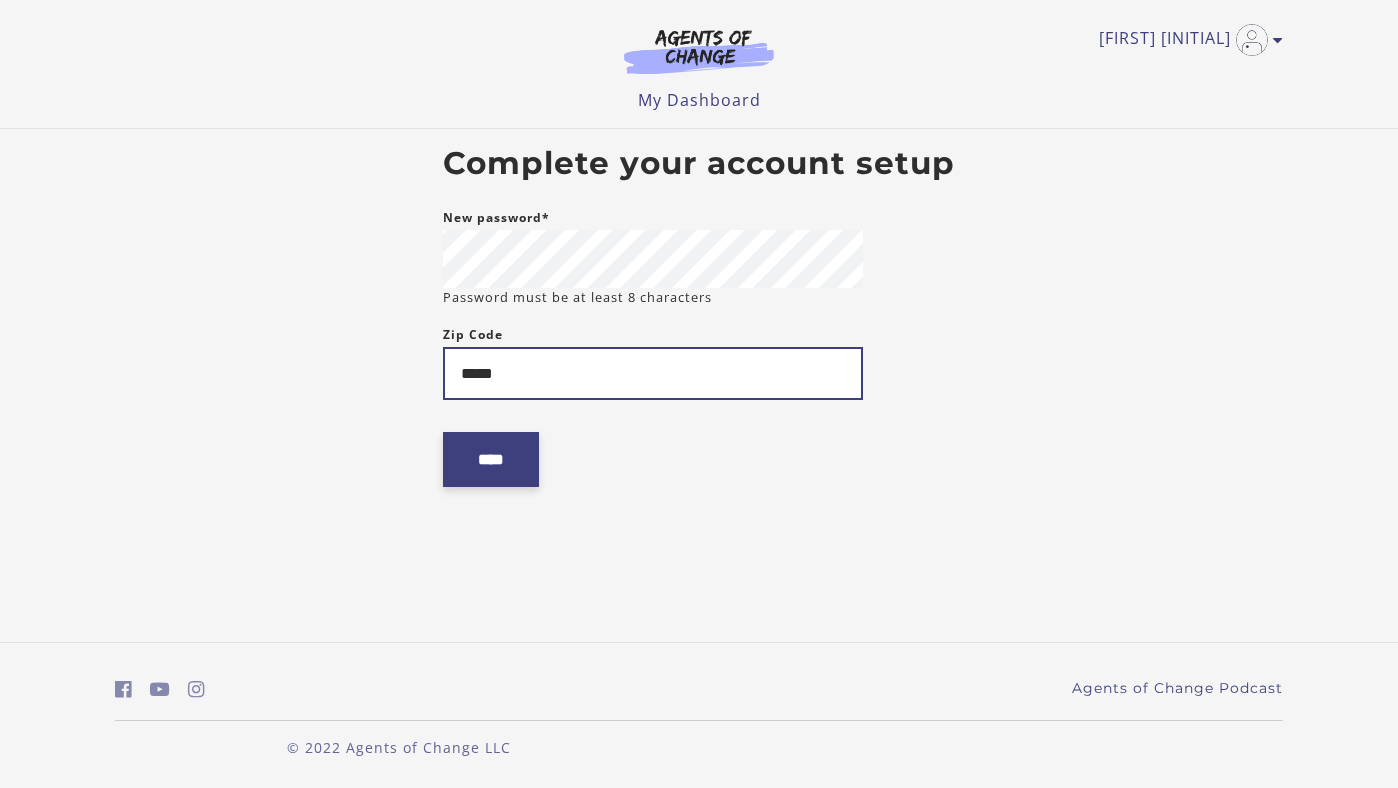 type on "*****" 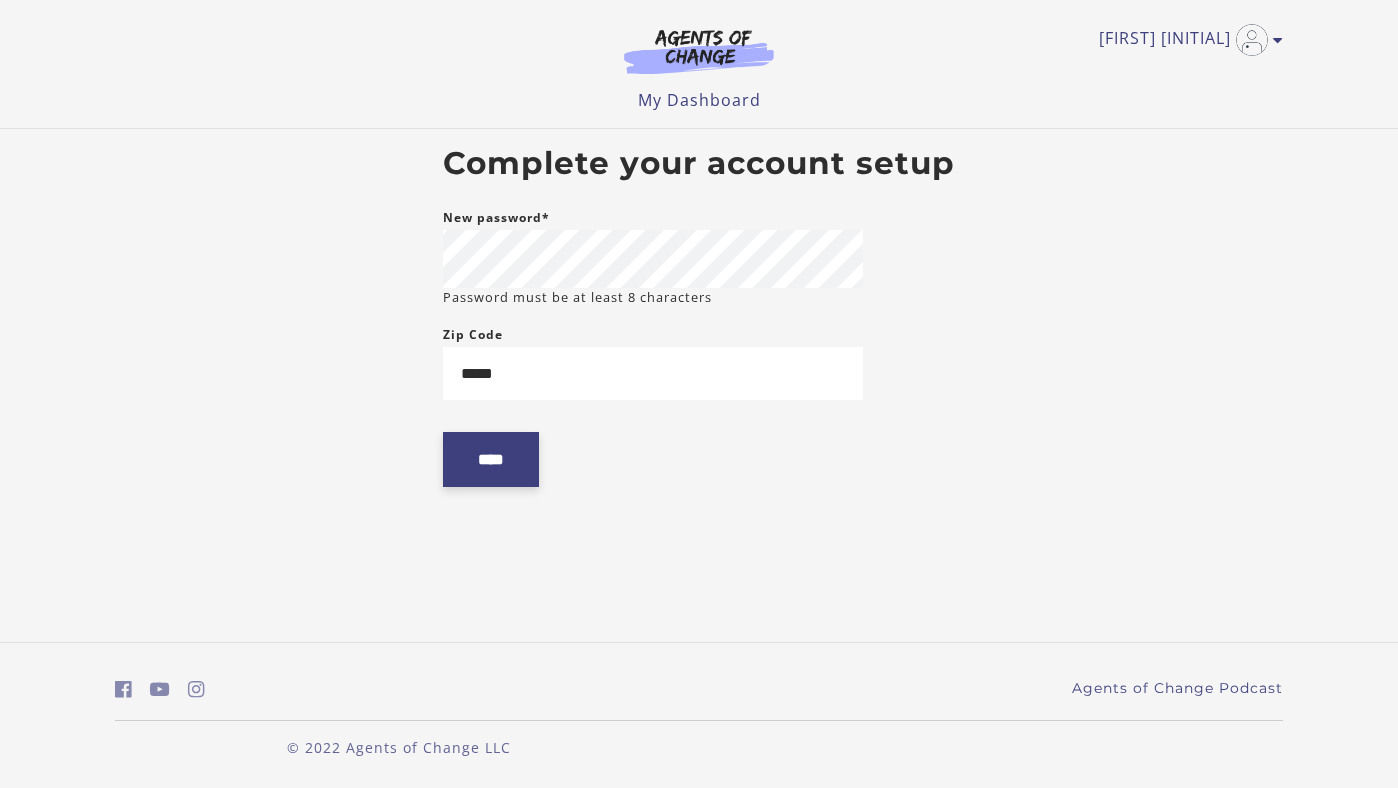click on "****" at bounding box center [491, 459] 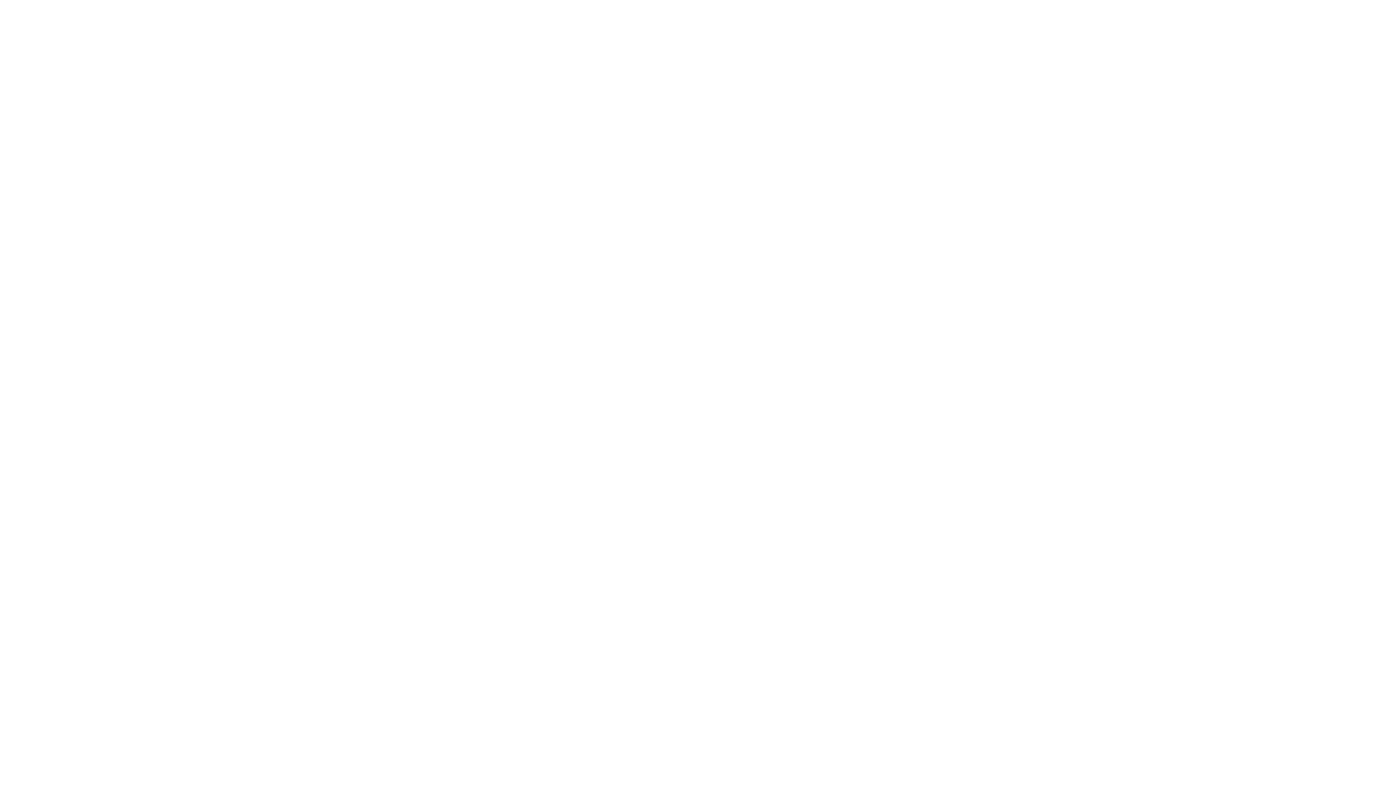 scroll, scrollTop: 0, scrollLeft: 0, axis: both 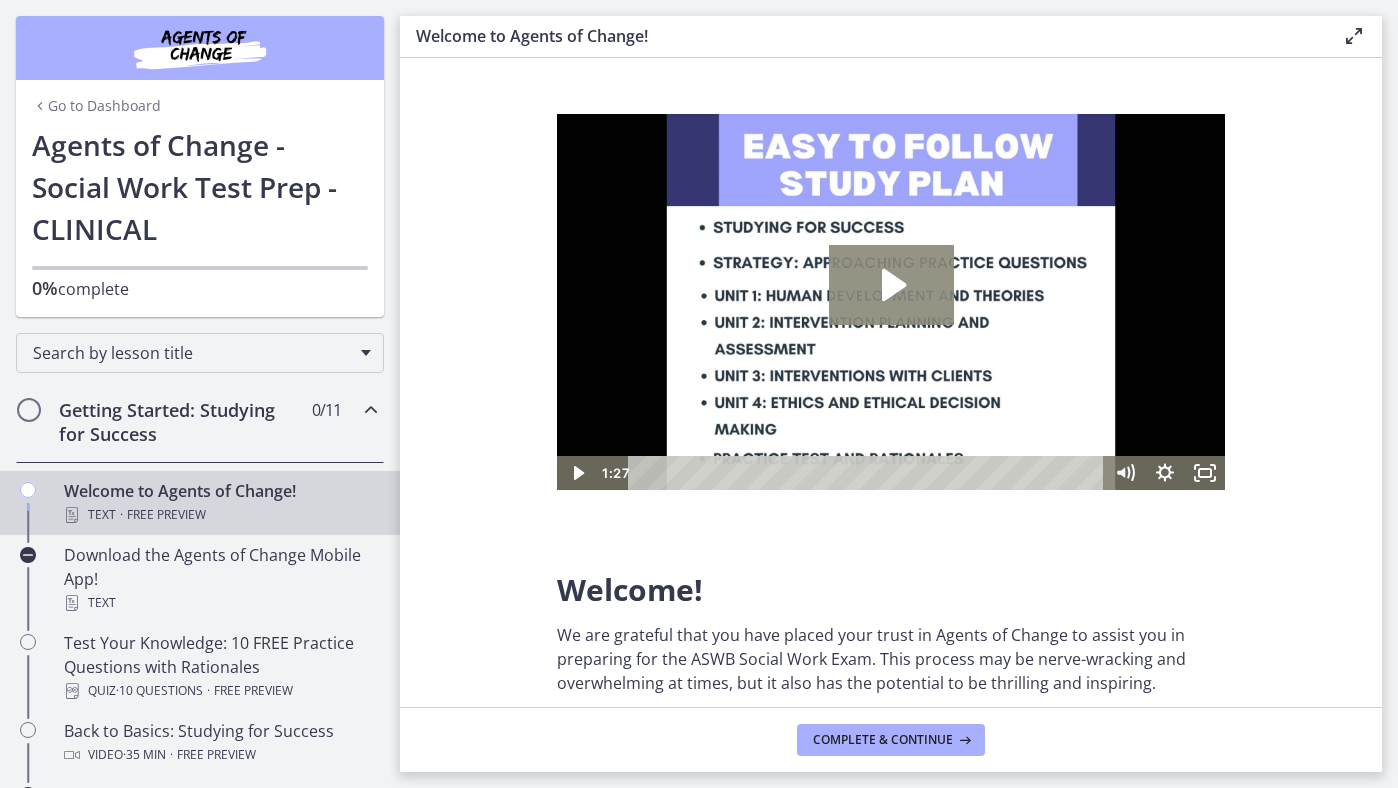 click 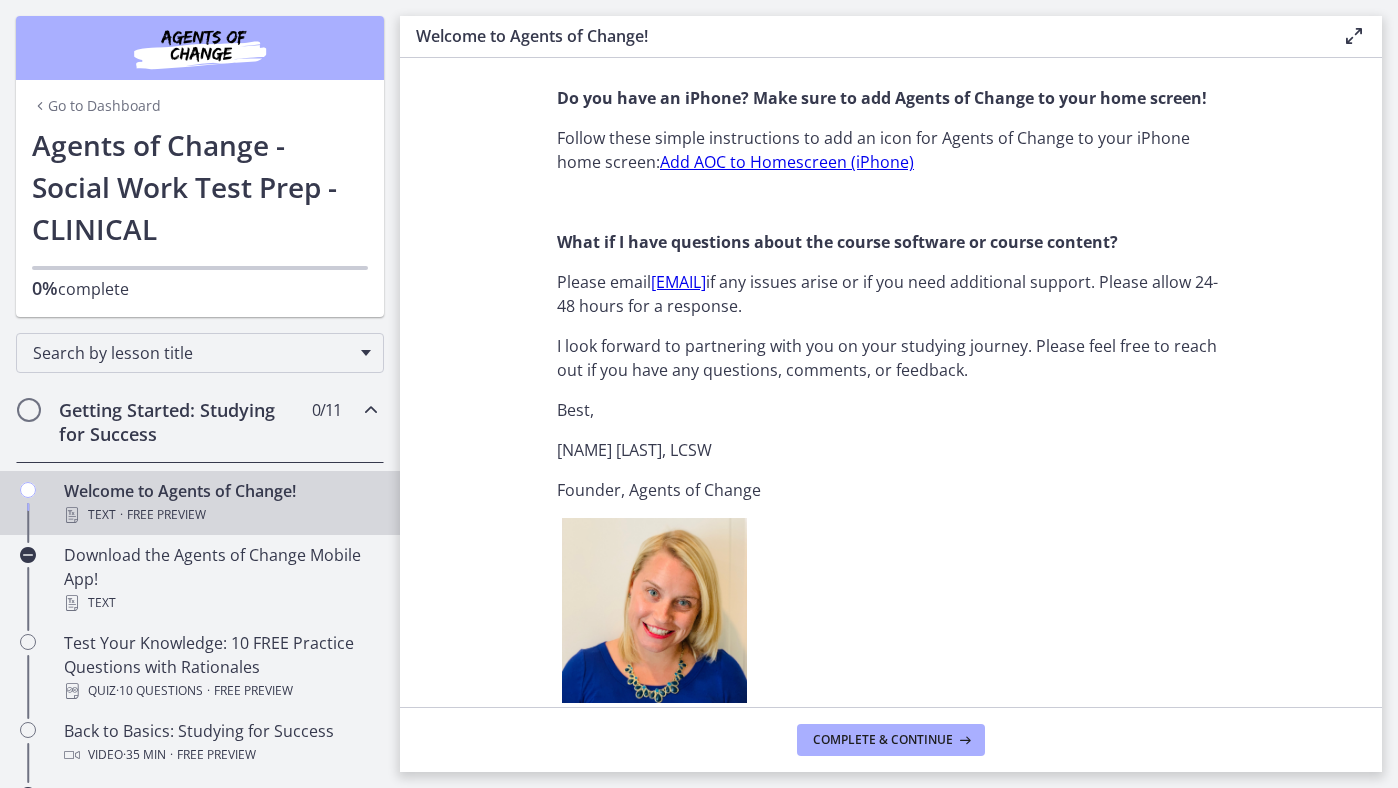 scroll, scrollTop: 2068, scrollLeft: 0, axis: vertical 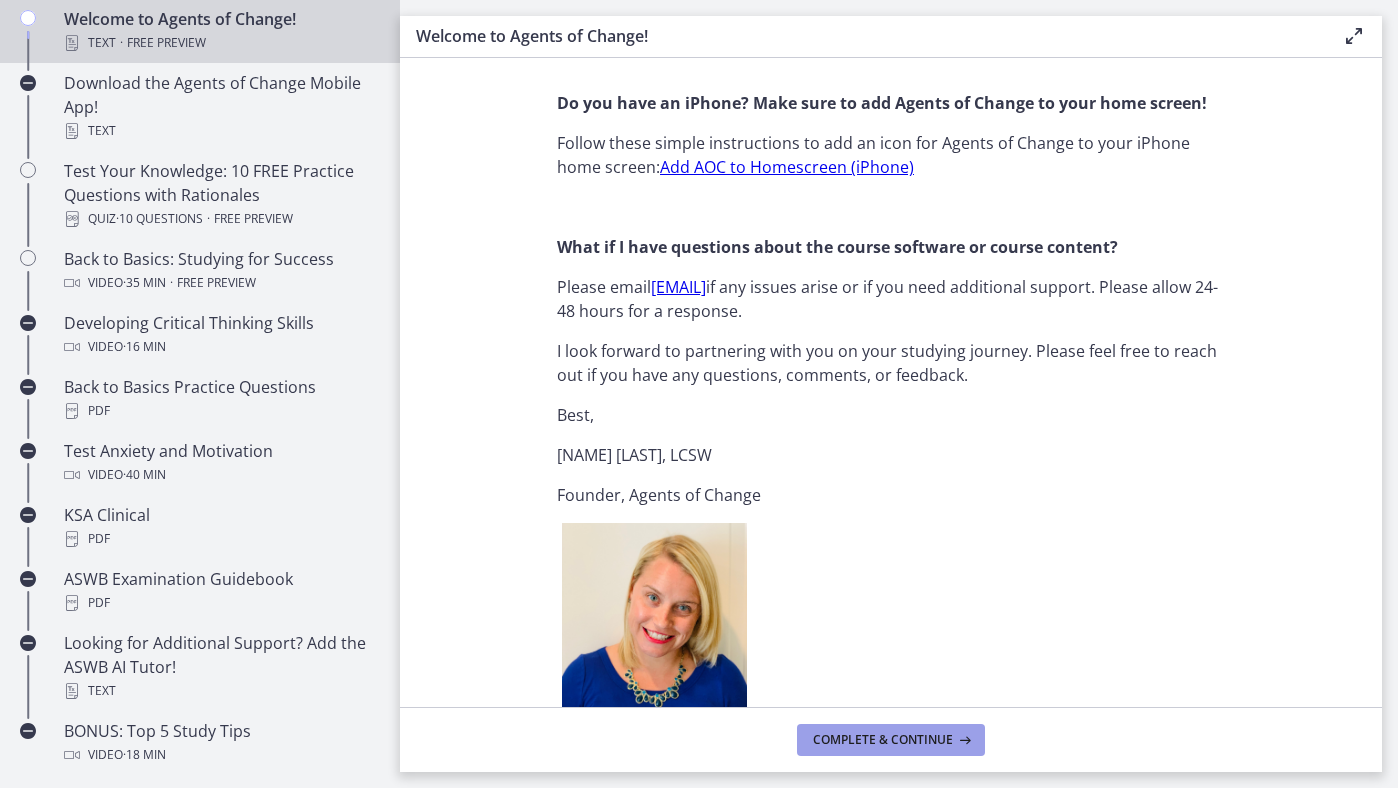click on "Complete & continue" at bounding box center (883, 740) 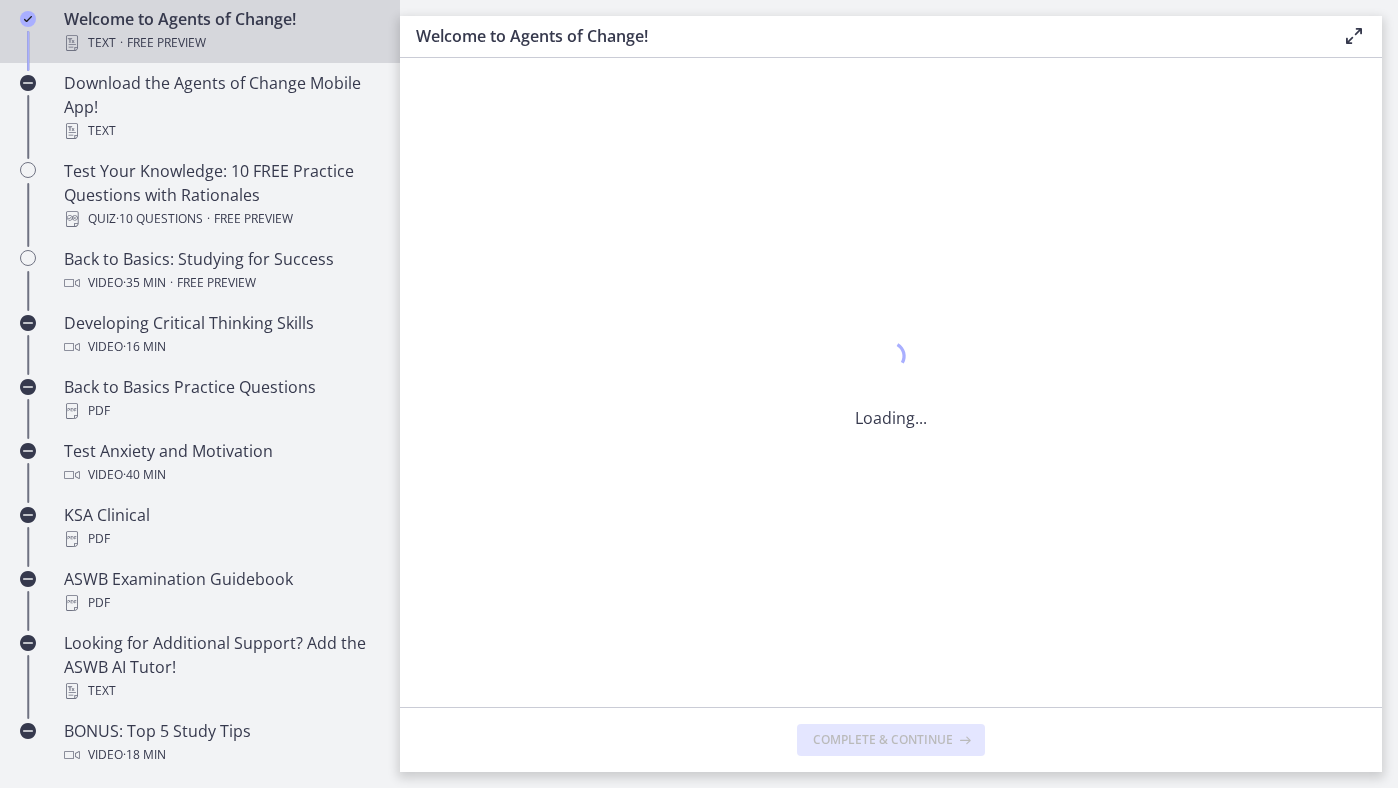 scroll, scrollTop: 0, scrollLeft: 0, axis: both 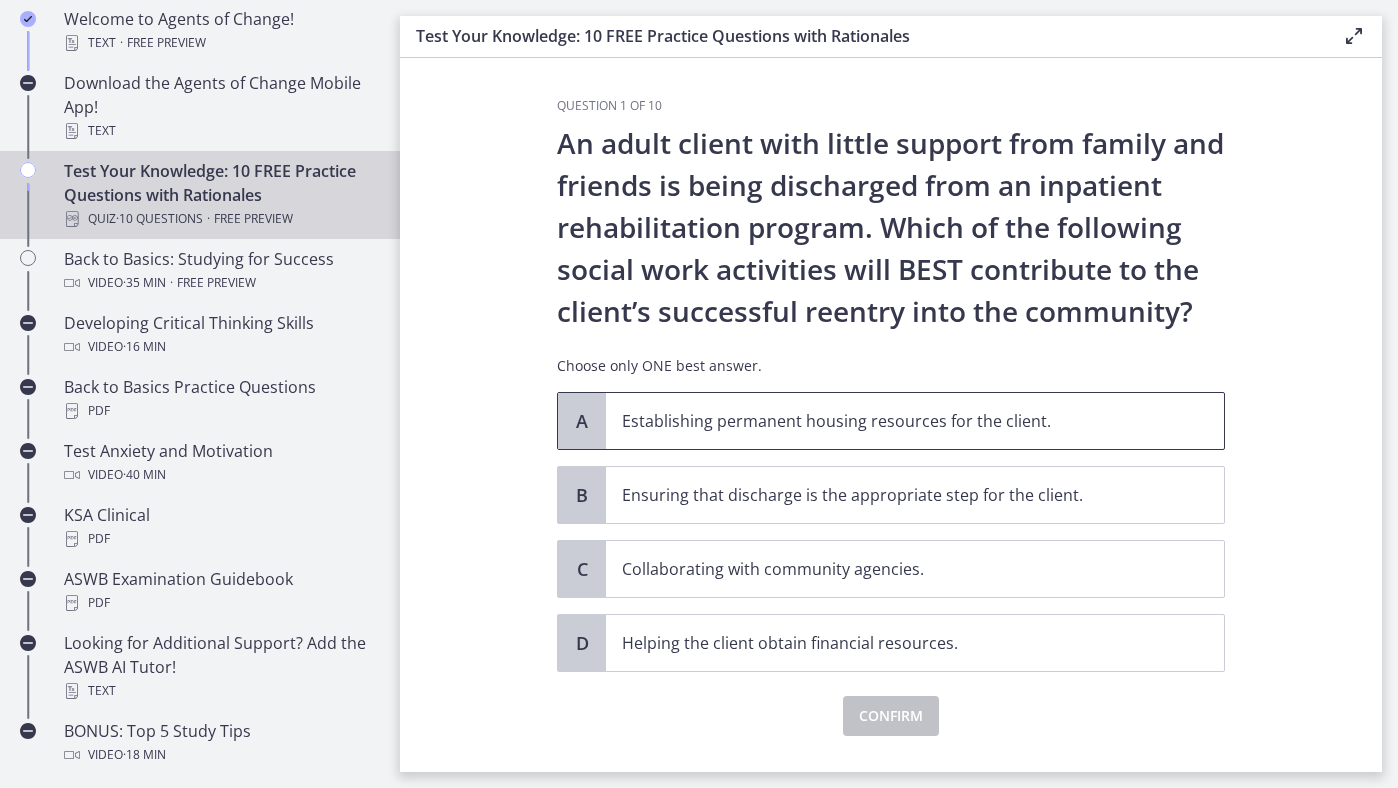 click on "Establishing permanent housing resources for the client." at bounding box center (895, 421) 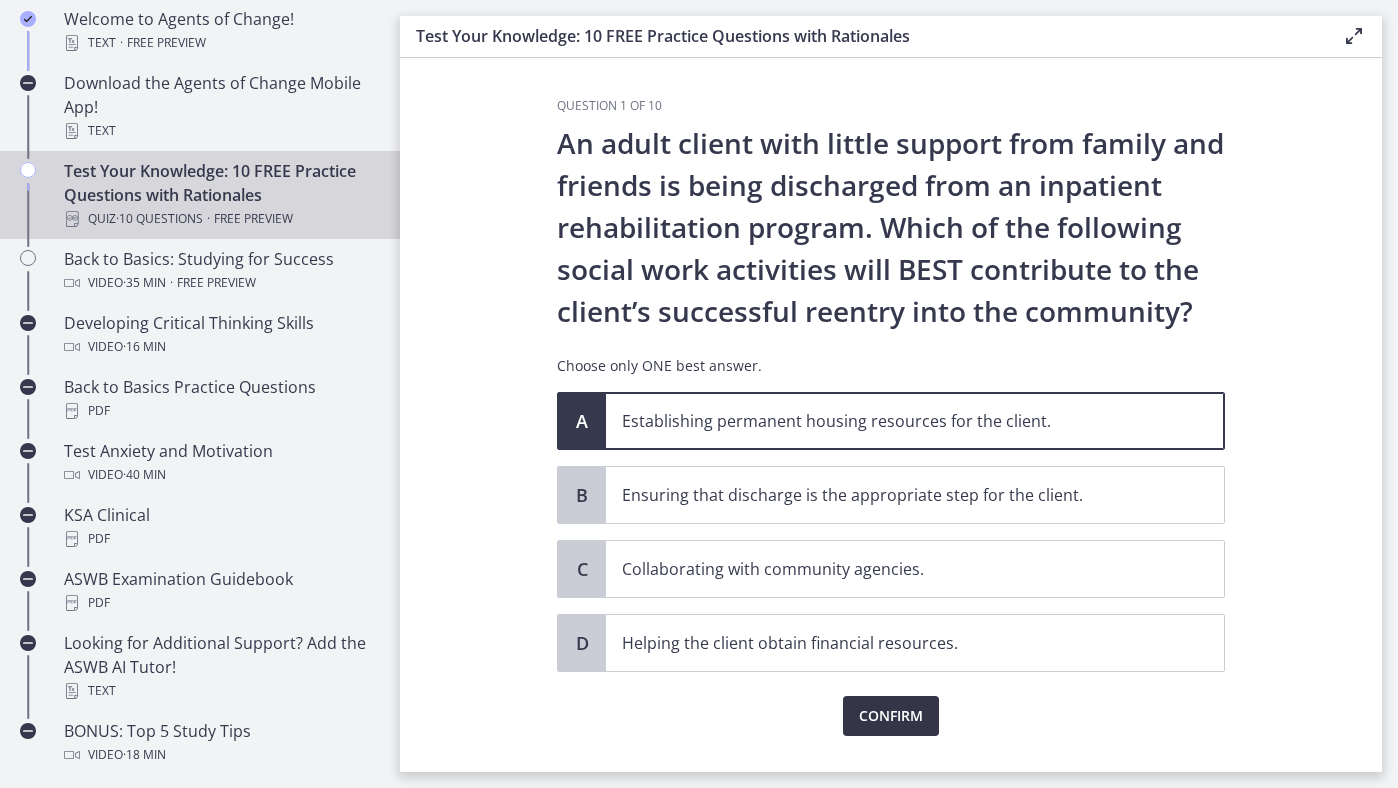 click on "Confirm" at bounding box center (891, 716) 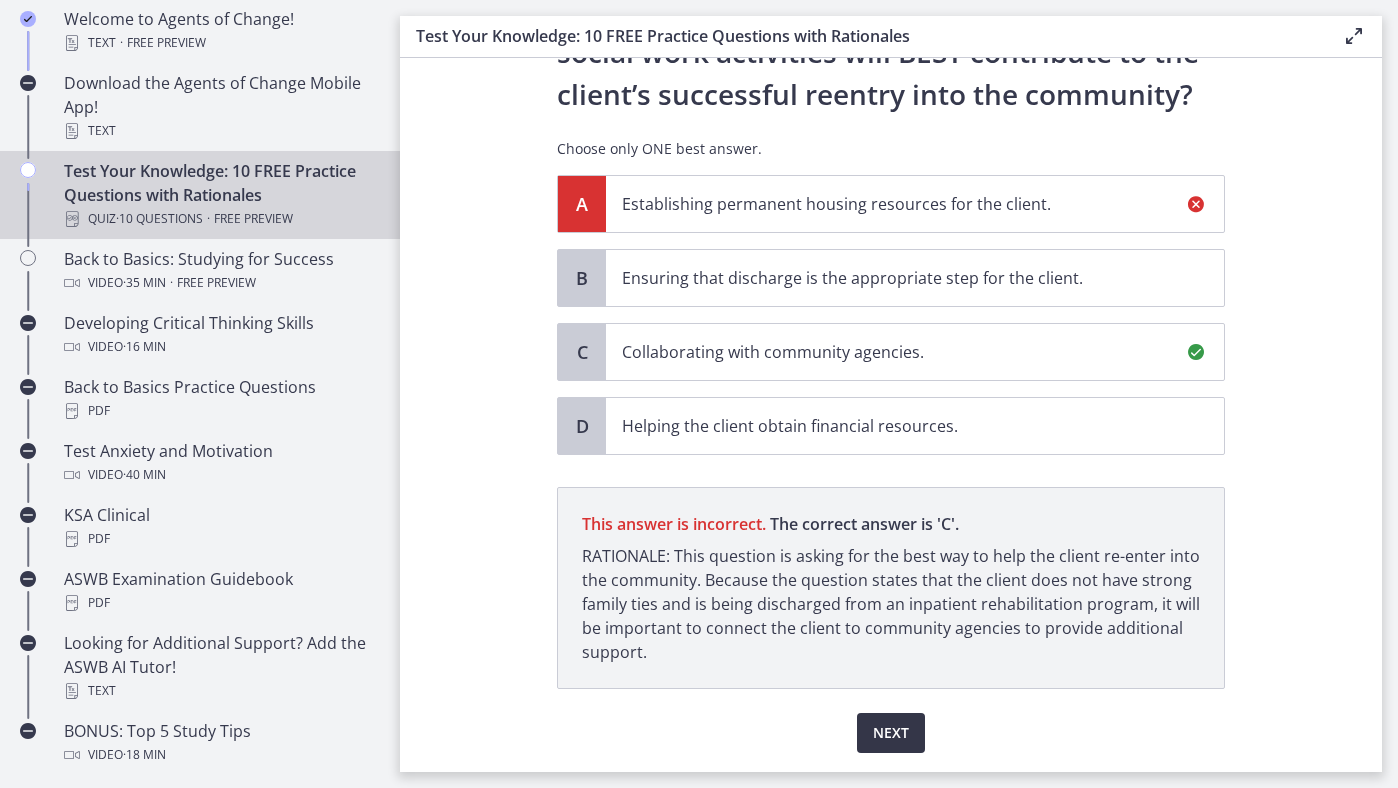 scroll, scrollTop: 278, scrollLeft: 0, axis: vertical 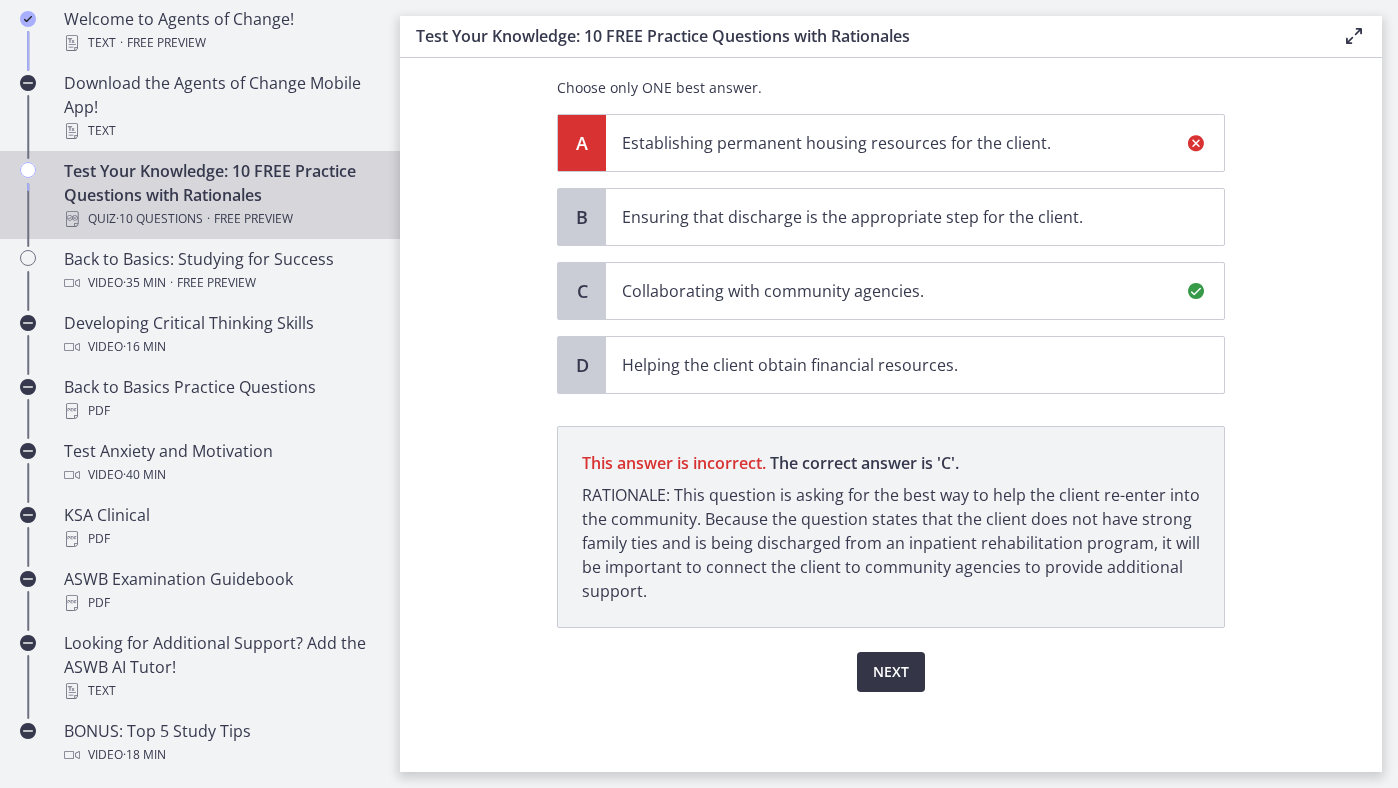 click on "Next" at bounding box center [891, 672] 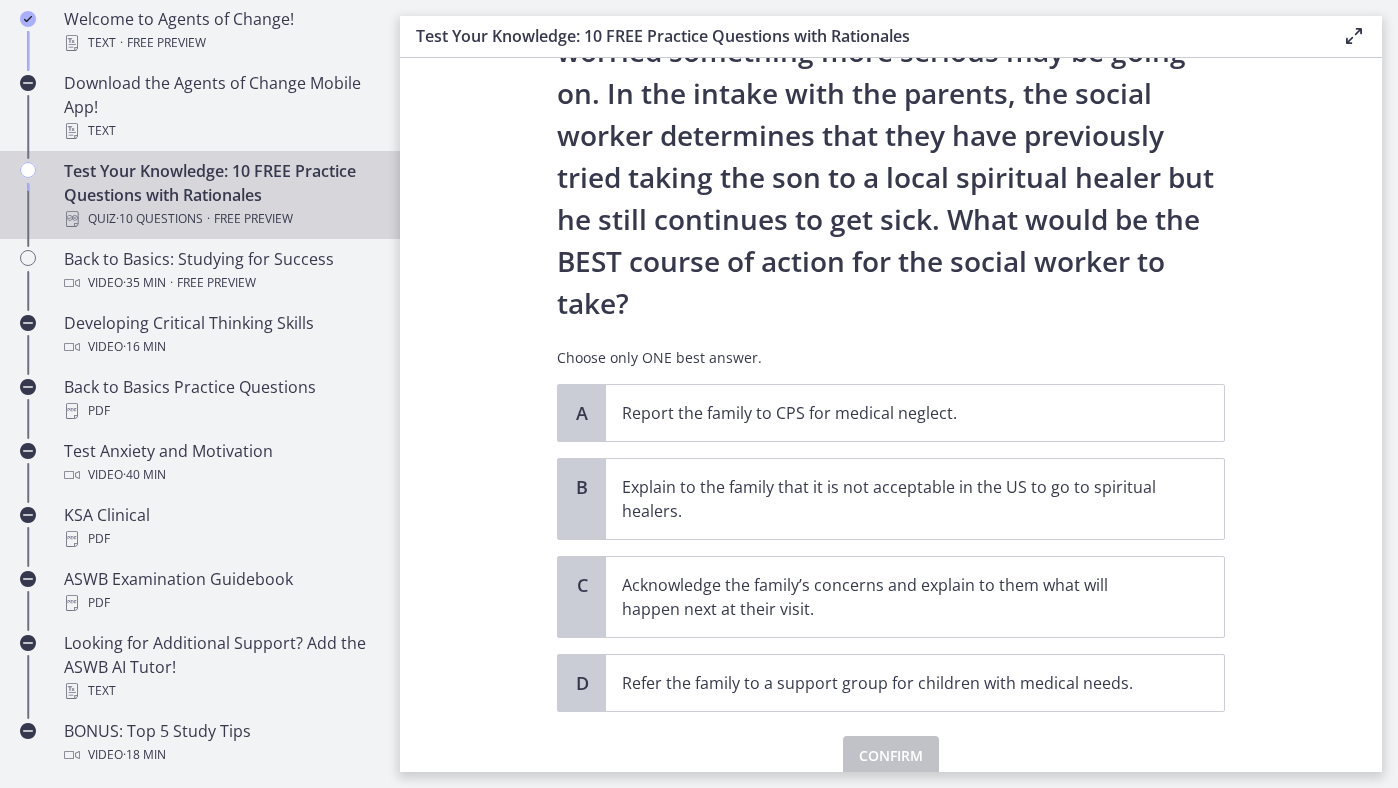 scroll, scrollTop: 261, scrollLeft: 0, axis: vertical 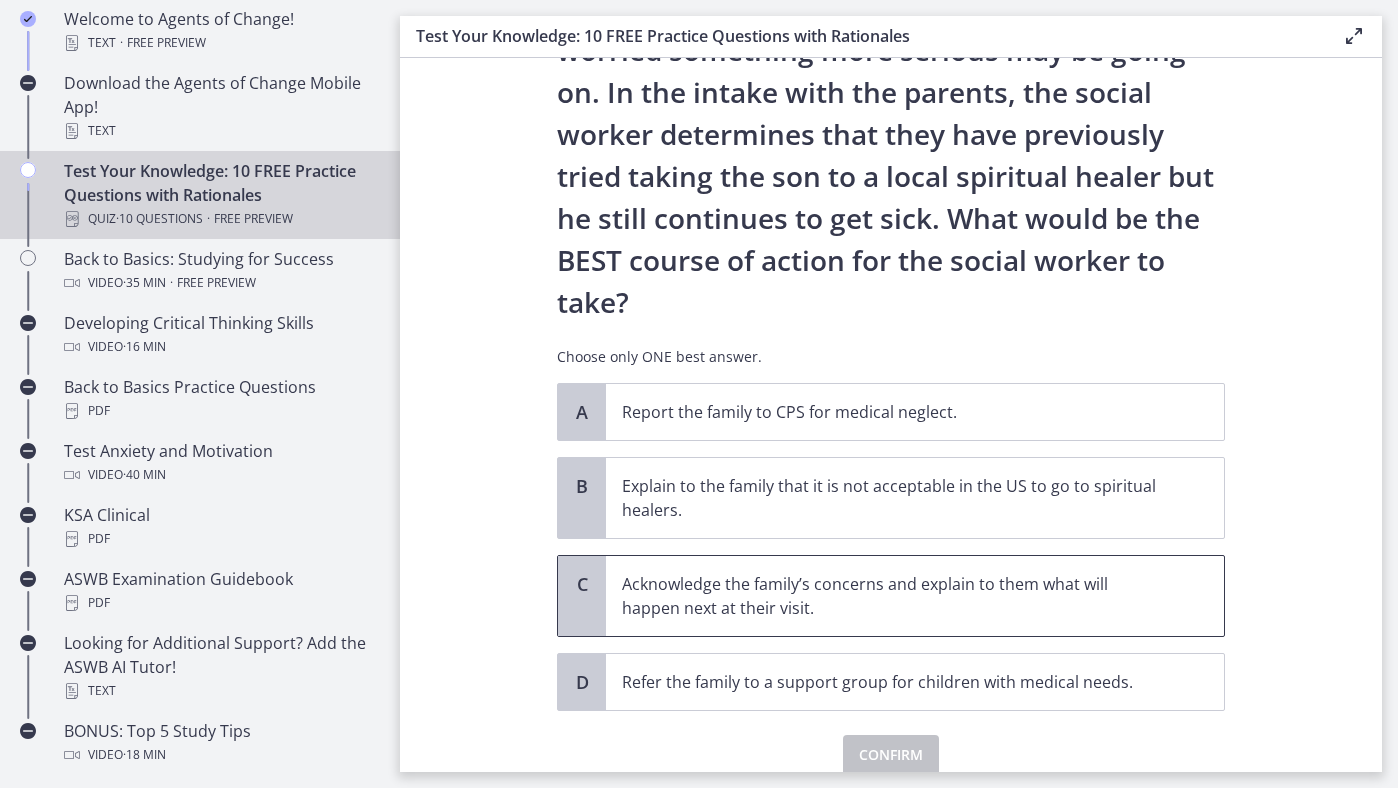 click on "Acknowledge the family’s concerns and explain to them what will happen next at their visit." at bounding box center (895, 596) 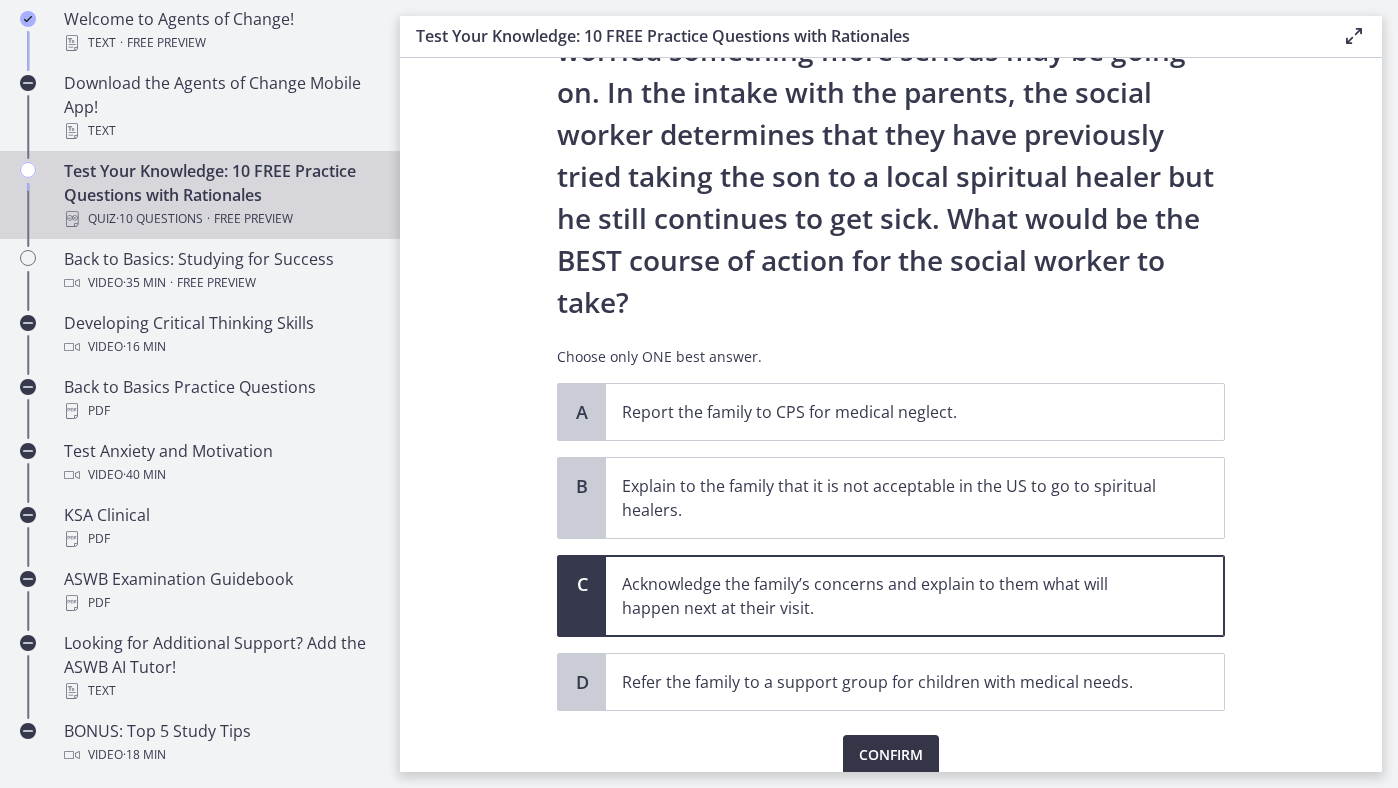 click on "Confirm" at bounding box center (891, 755) 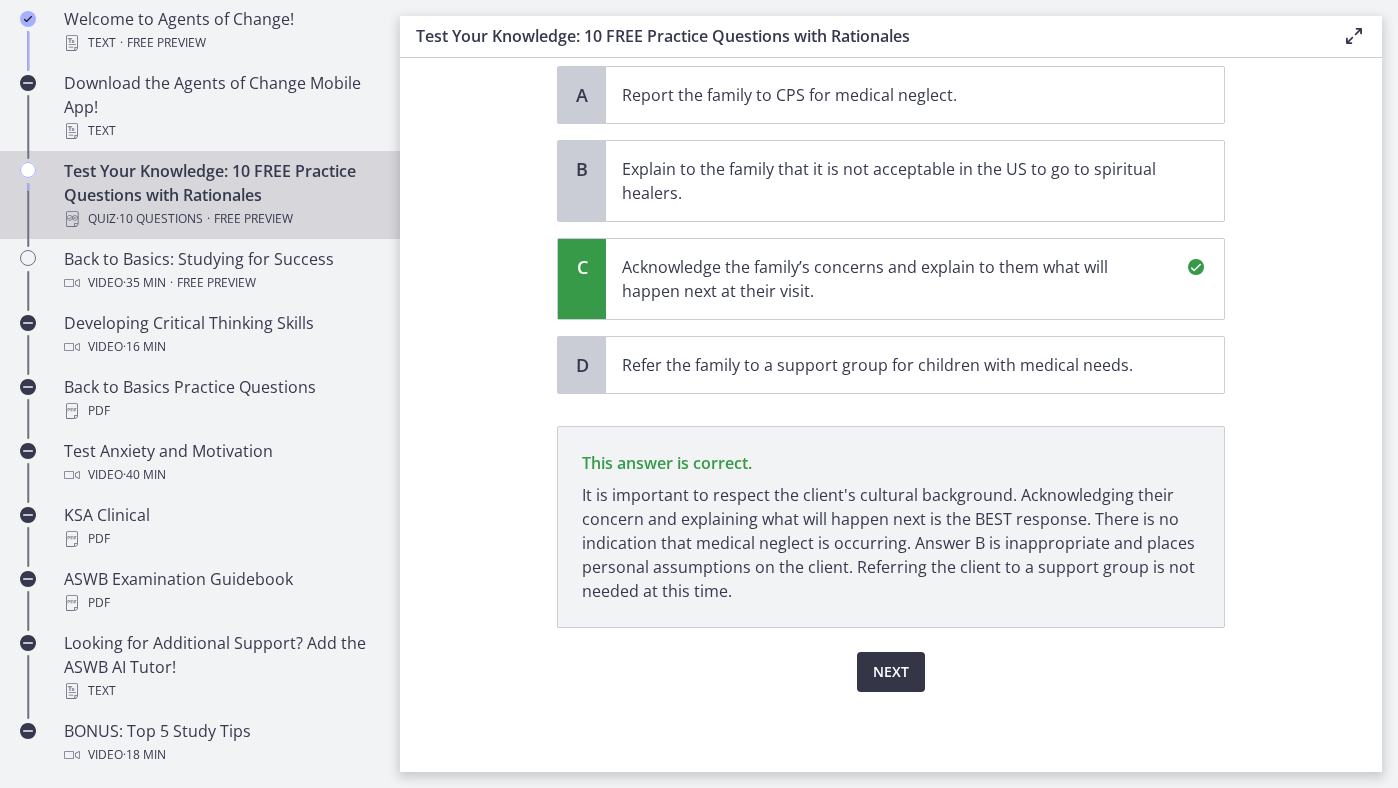 scroll, scrollTop: 578, scrollLeft: 0, axis: vertical 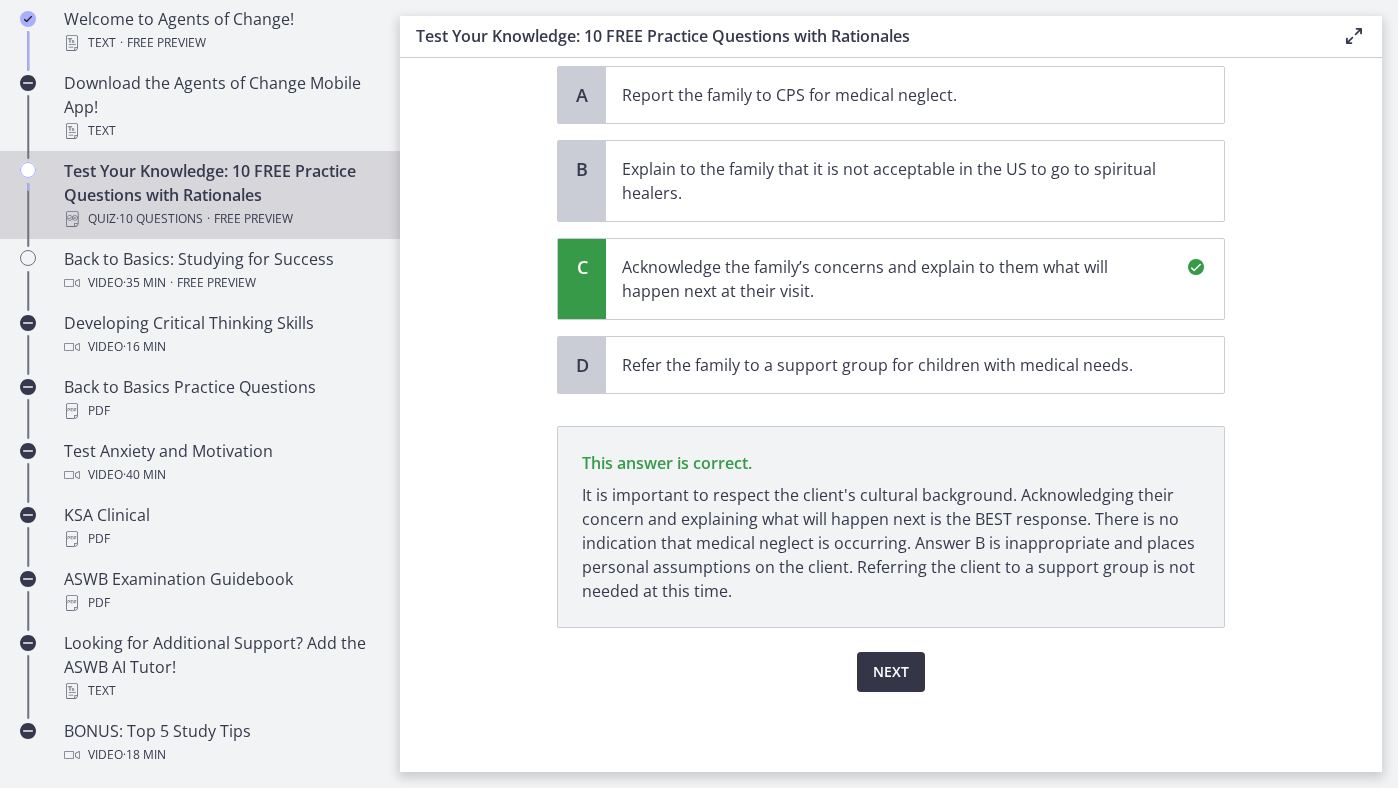 click on "Next" at bounding box center [891, 672] 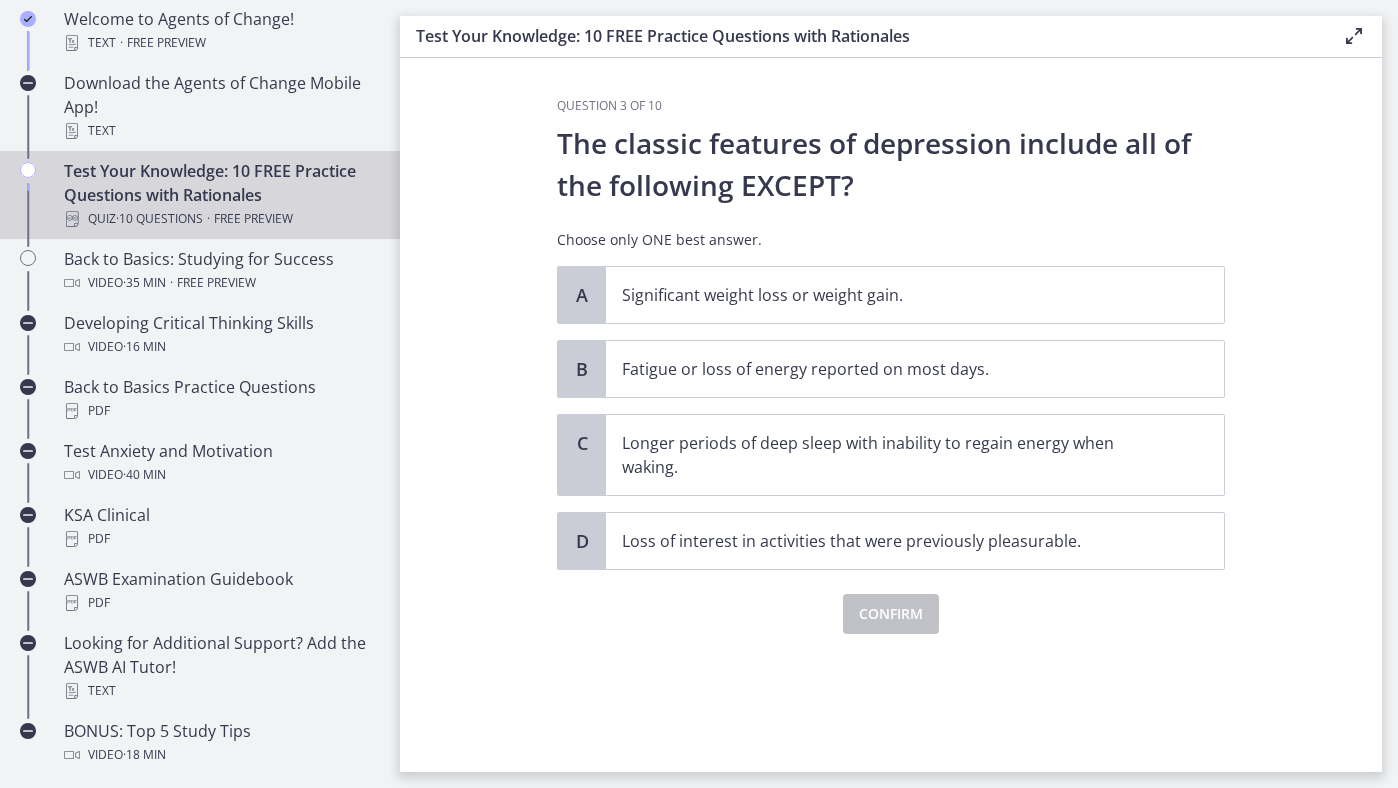 scroll, scrollTop: 0, scrollLeft: 0, axis: both 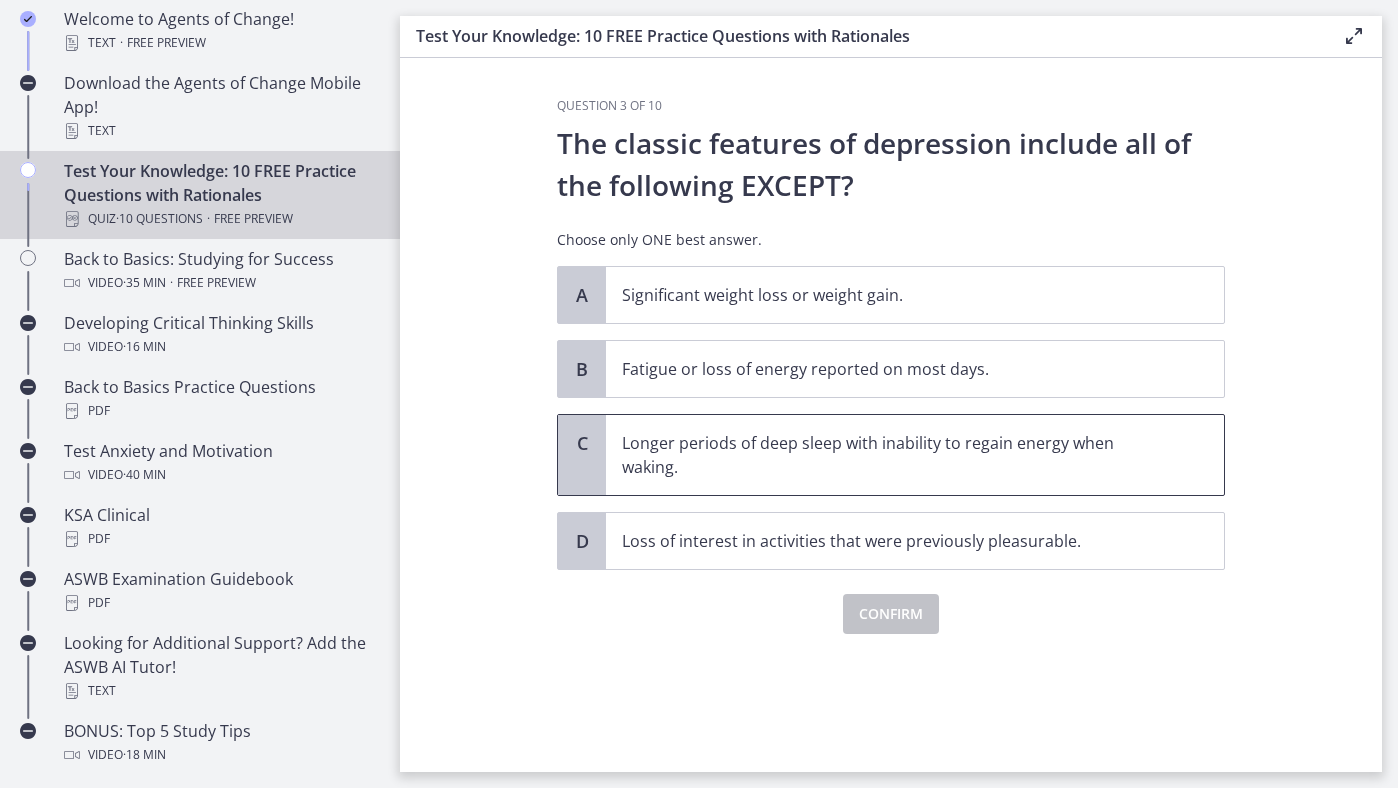 click on "Longer periods of deep sleep with inability to regain energy when waking." at bounding box center [895, 455] 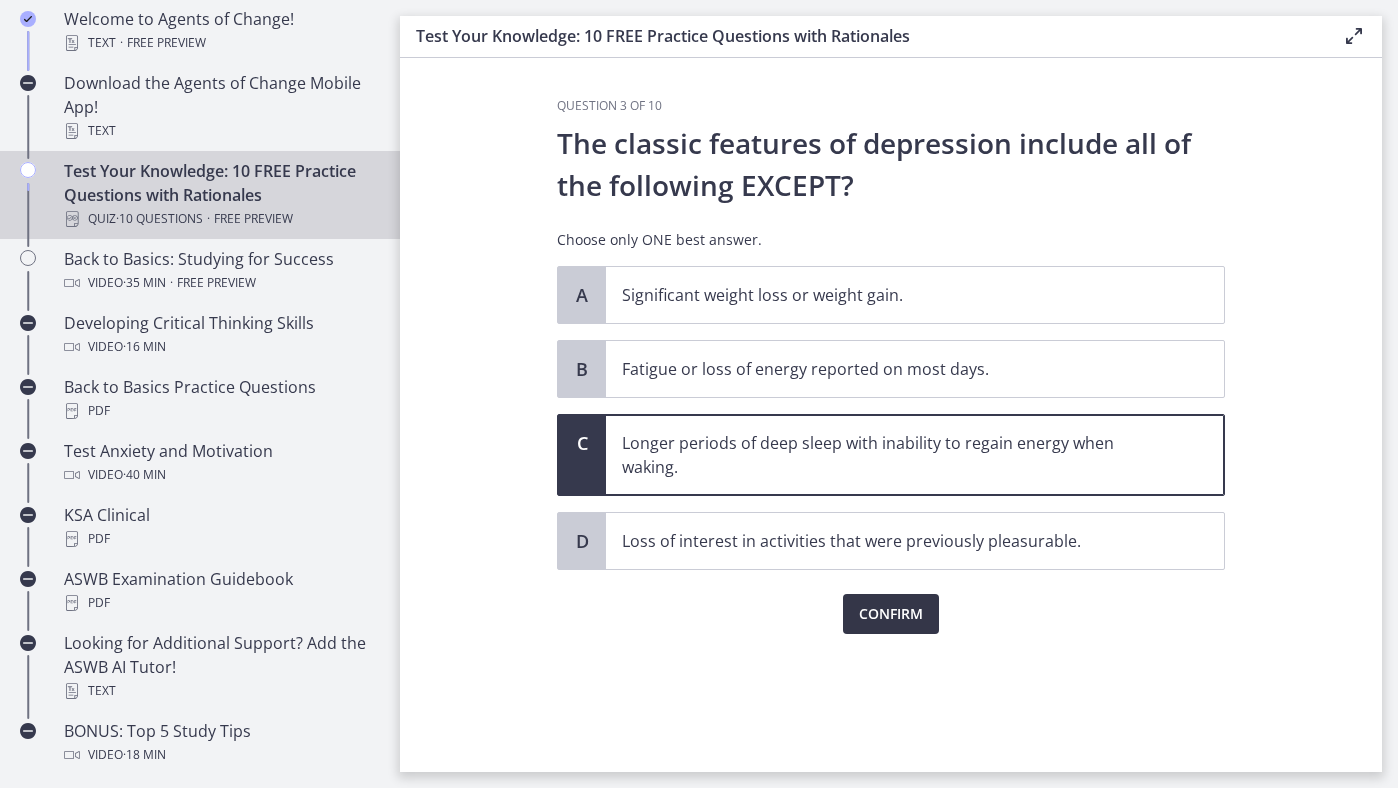 click on "Confirm" at bounding box center [891, 614] 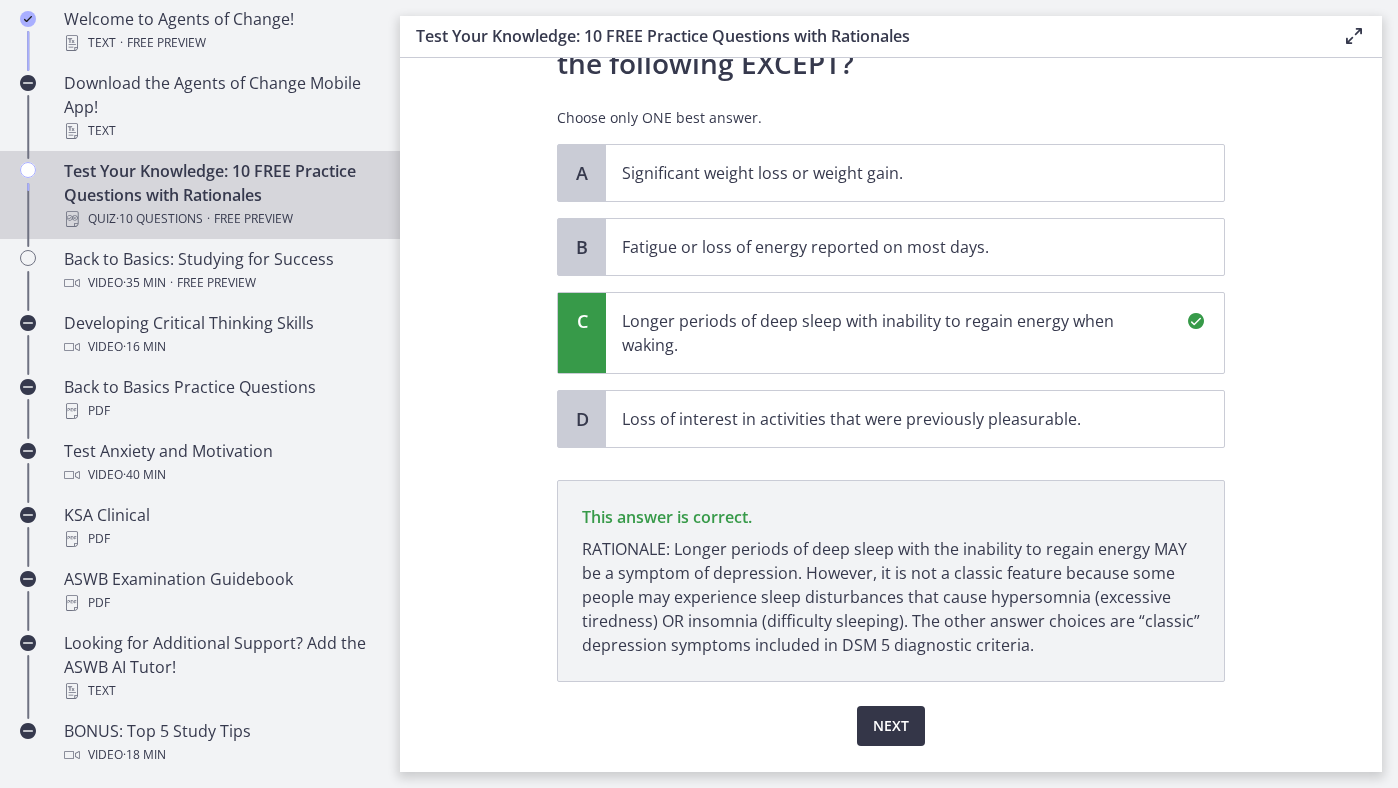scroll, scrollTop: 176, scrollLeft: 0, axis: vertical 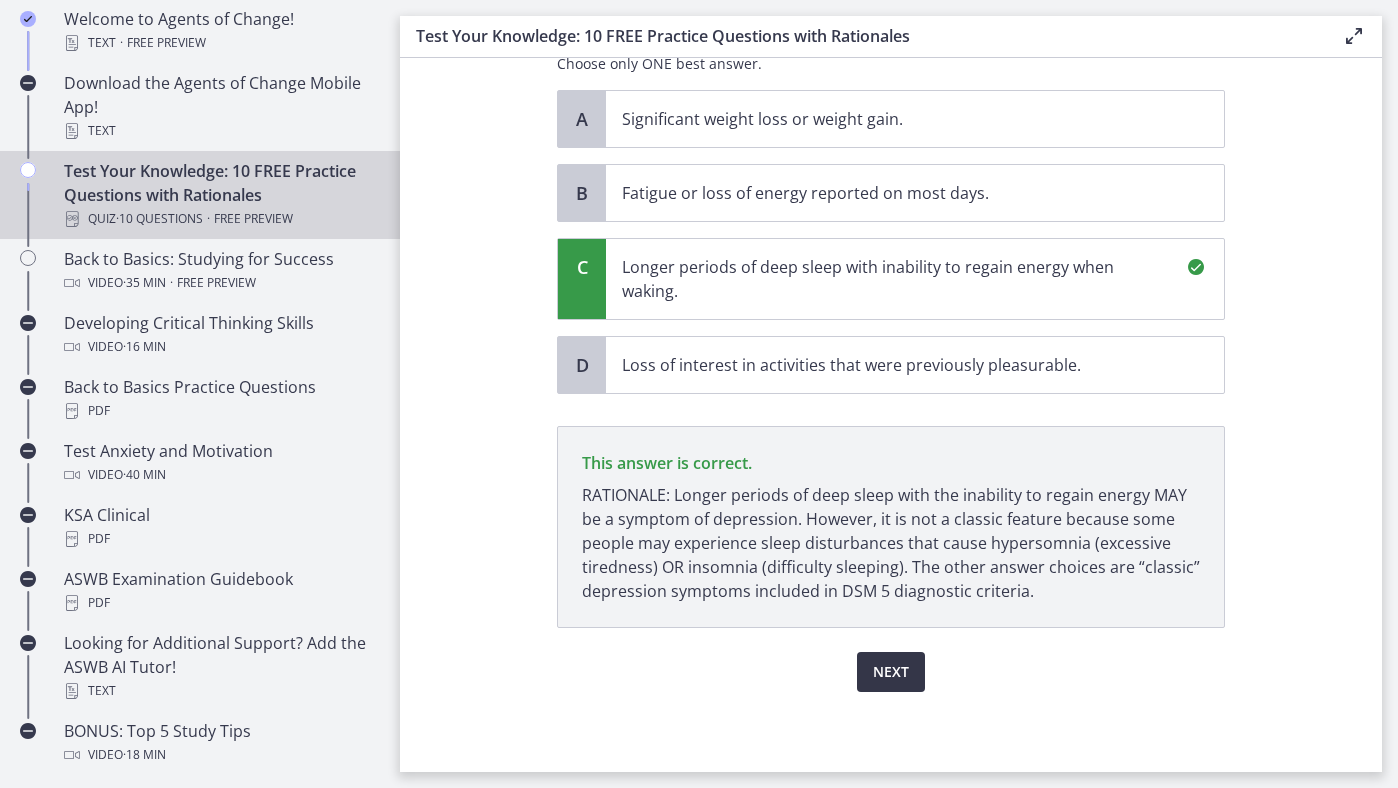 click on "Next" at bounding box center (891, 672) 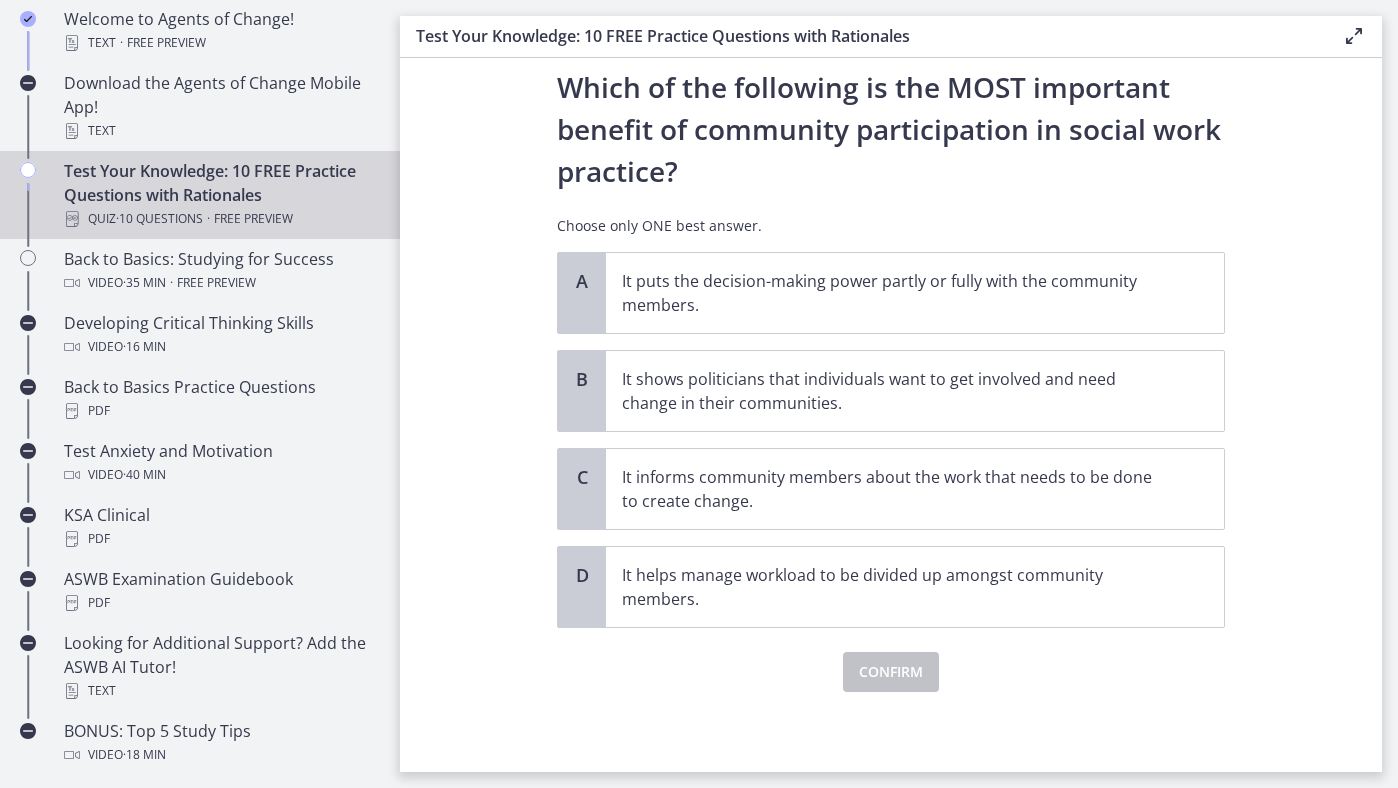 scroll, scrollTop: 0, scrollLeft: 0, axis: both 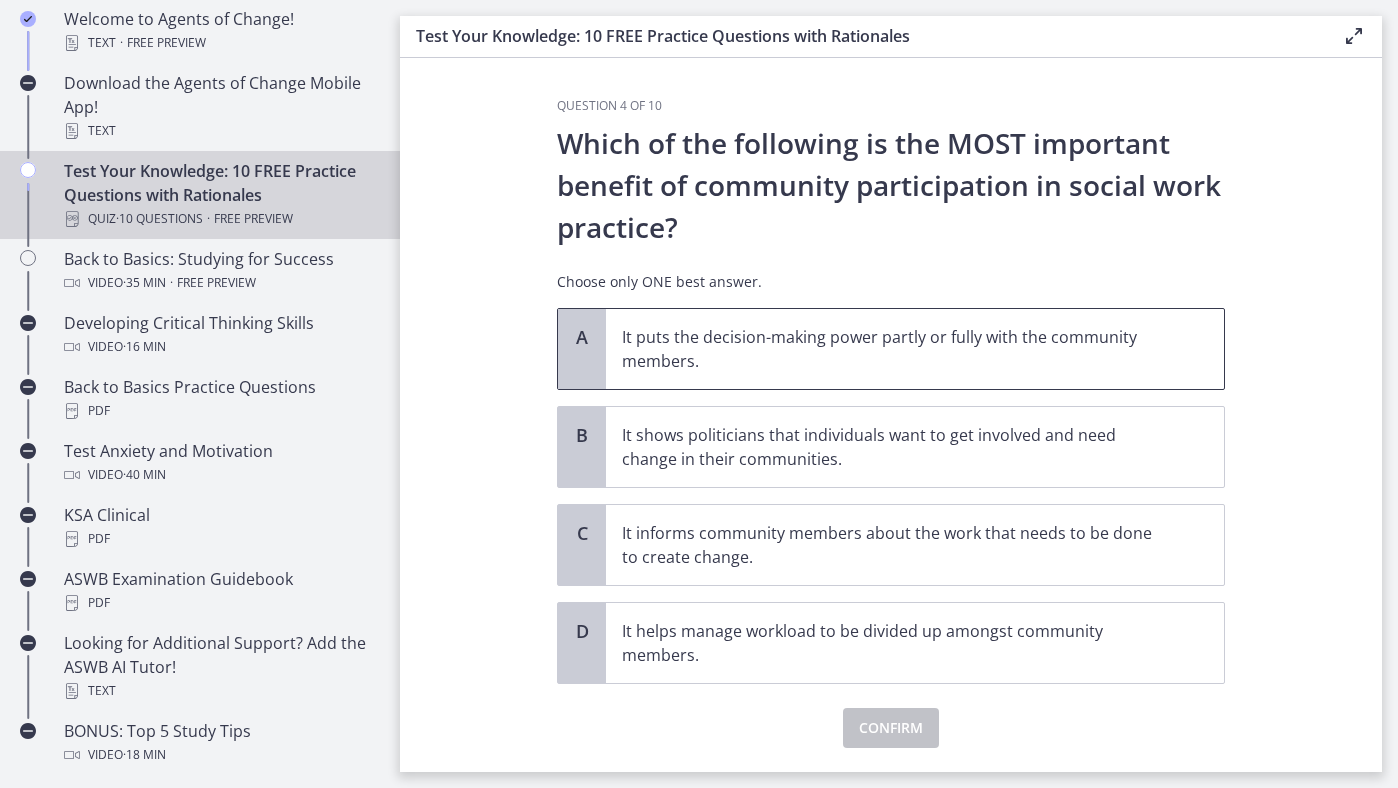 click on "It puts the decision-making power partly or fully with the community members." at bounding box center [895, 349] 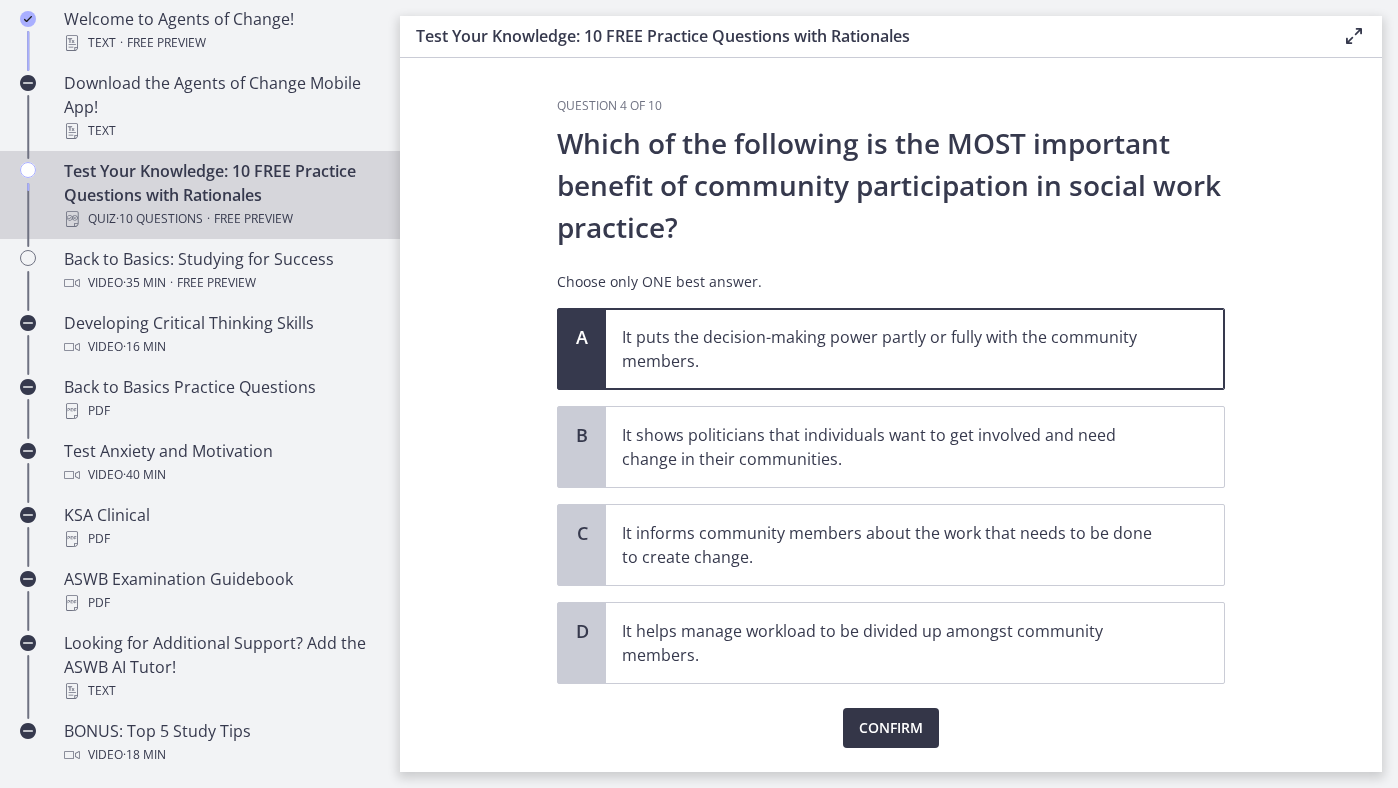click on "Confirm" at bounding box center (891, 728) 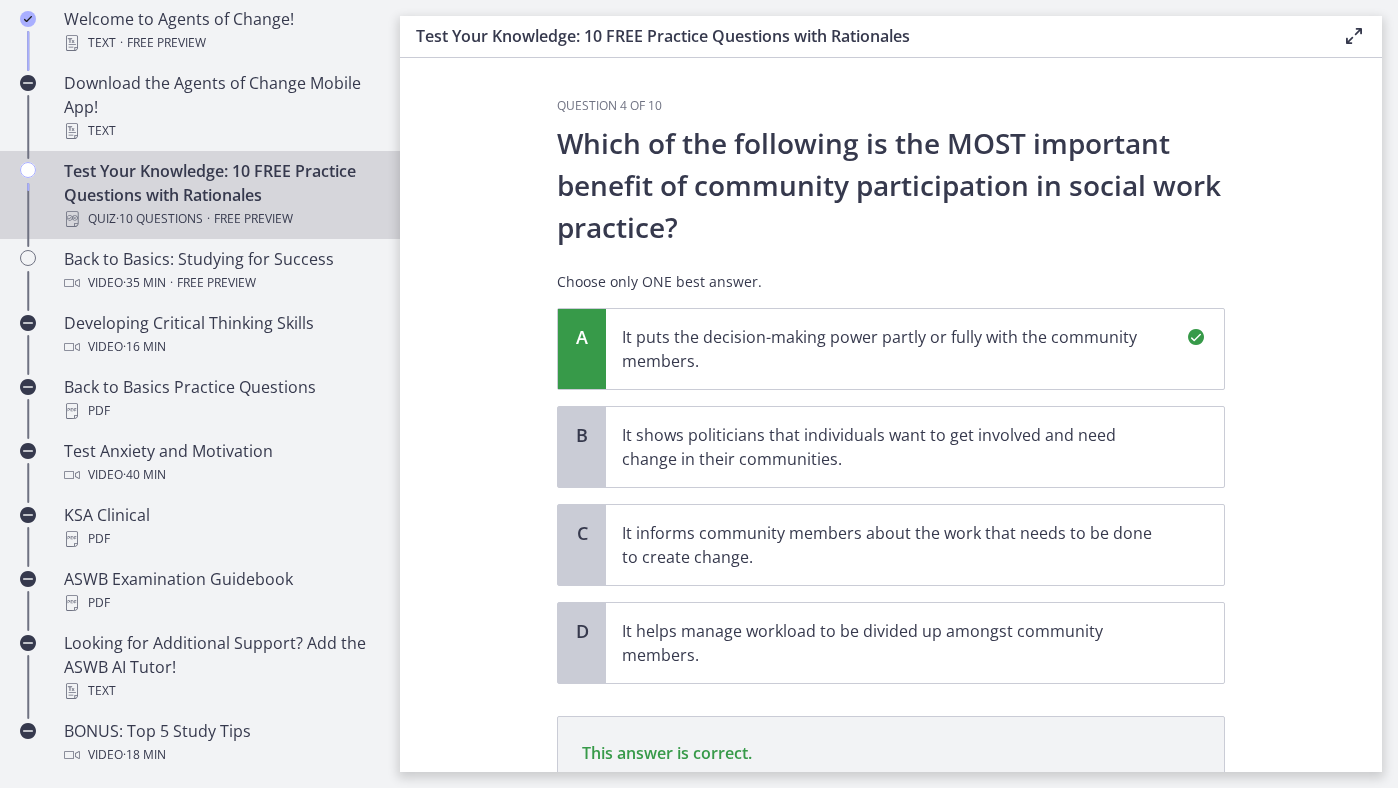 scroll, scrollTop: 266, scrollLeft: 0, axis: vertical 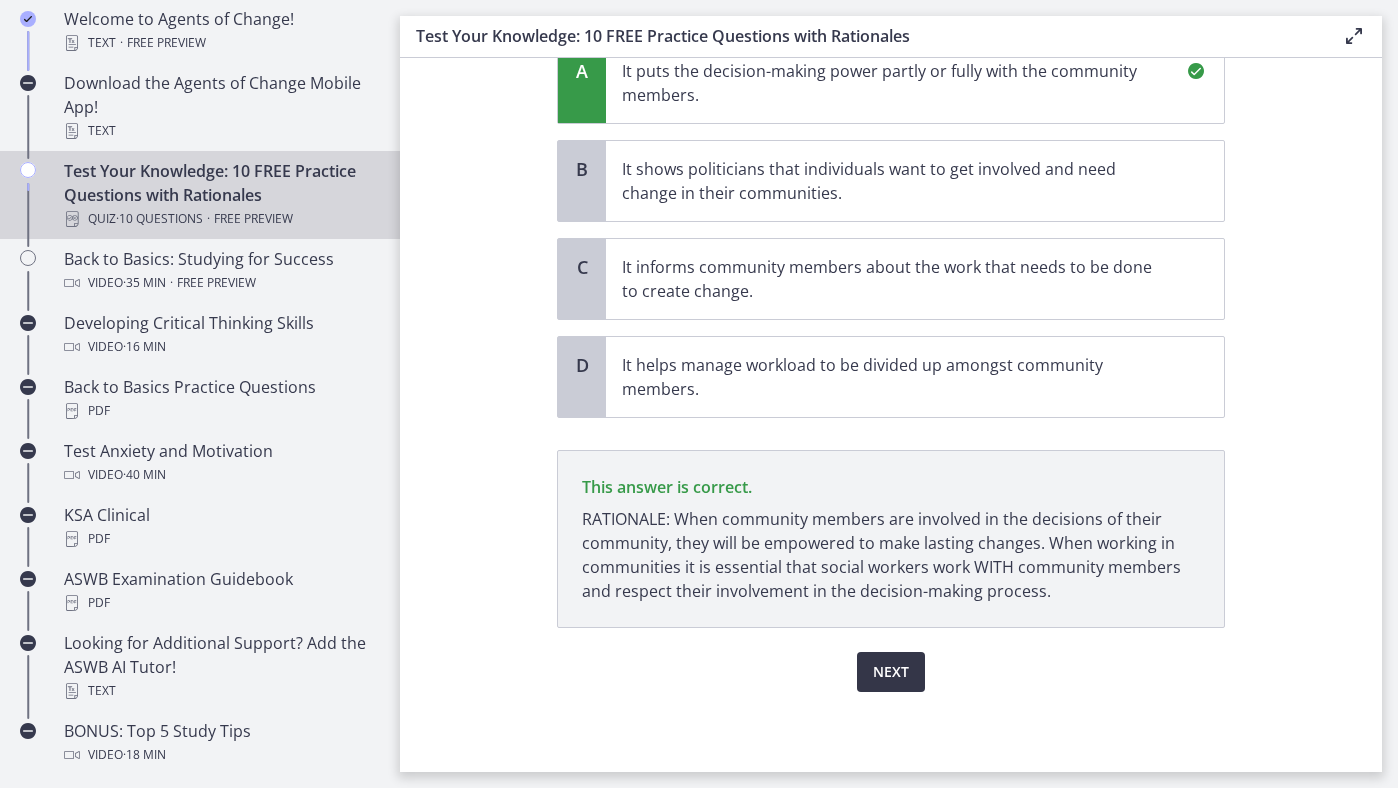 click on "Next" at bounding box center [891, 672] 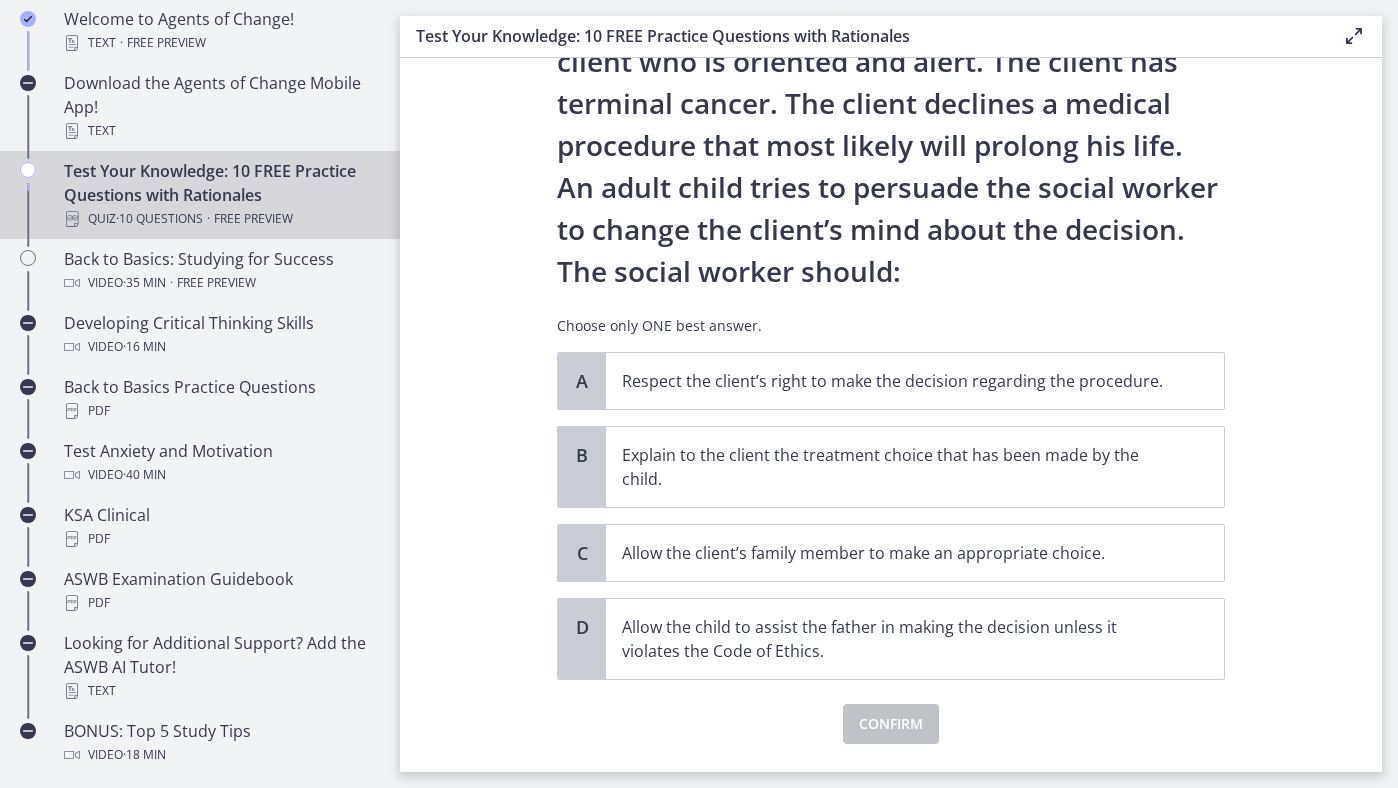 scroll, scrollTop: 125, scrollLeft: 0, axis: vertical 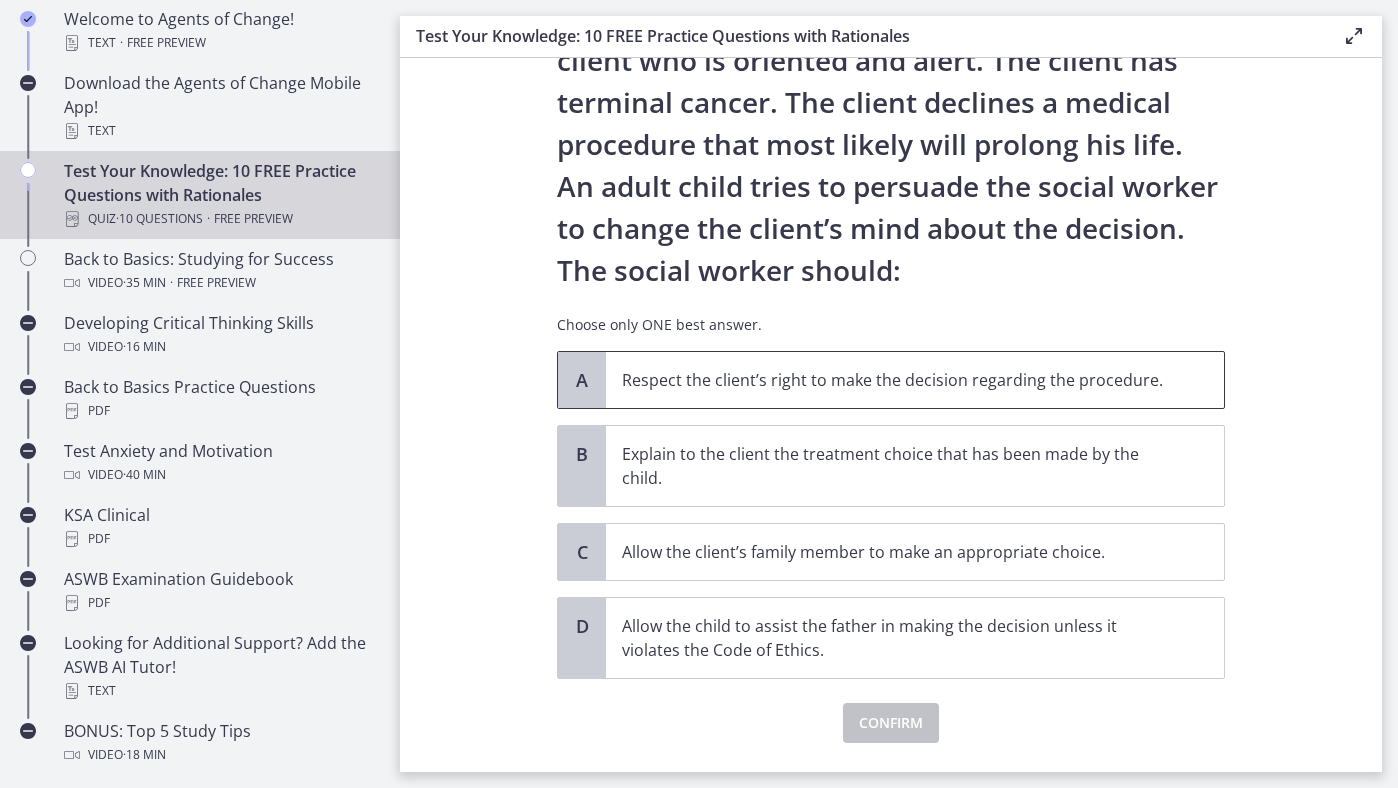 click on "Respect the client’s right to make the decision regarding the procedure." at bounding box center (895, 380) 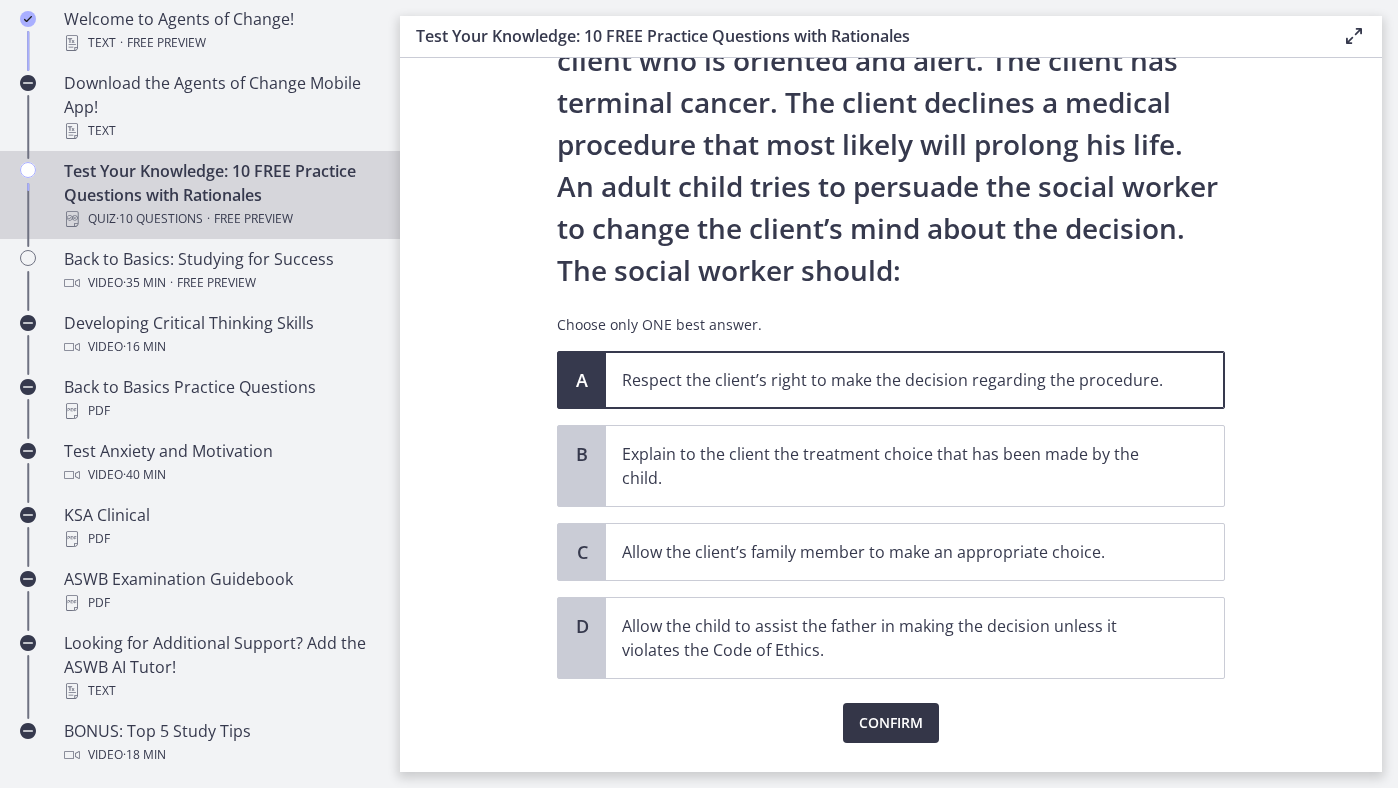 click on "Confirm" at bounding box center [891, 723] 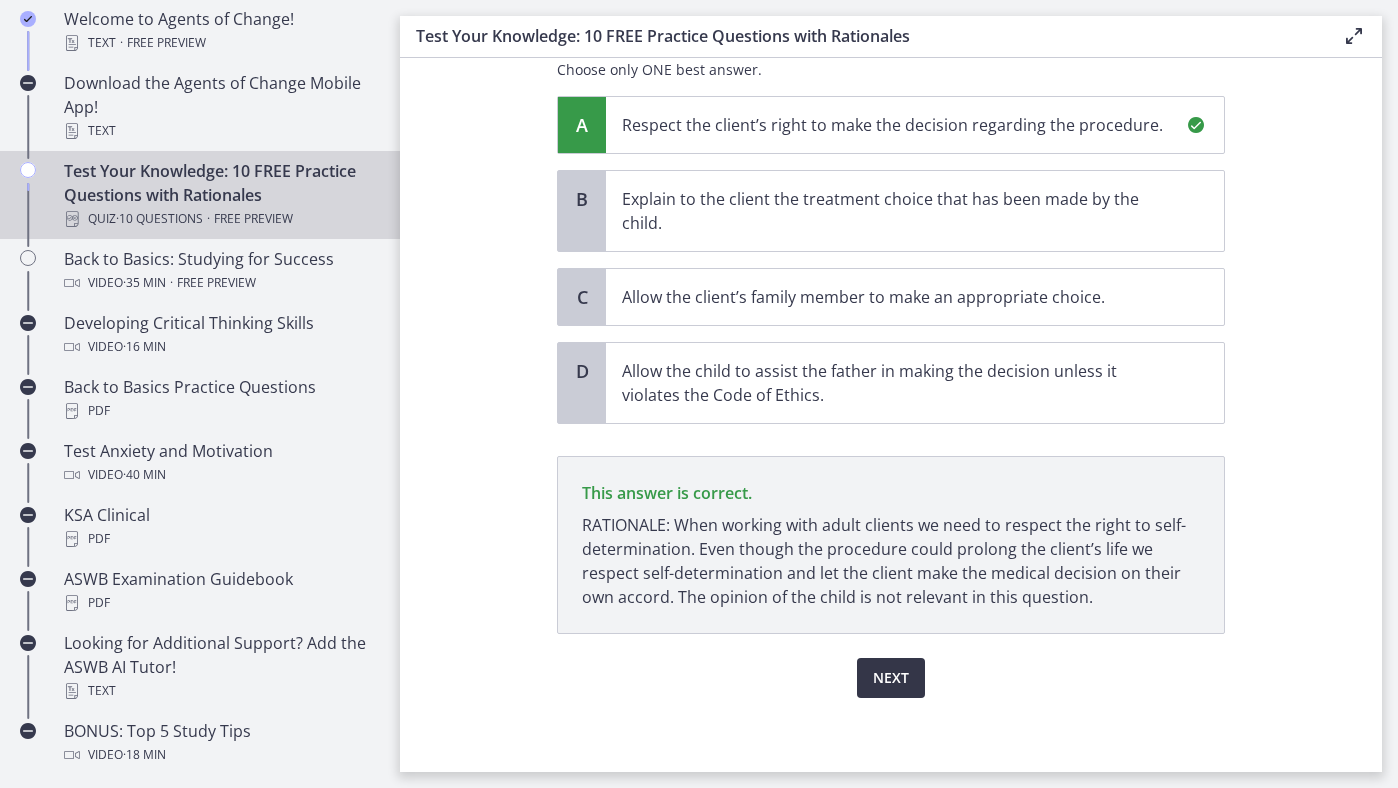 scroll, scrollTop: 386, scrollLeft: 0, axis: vertical 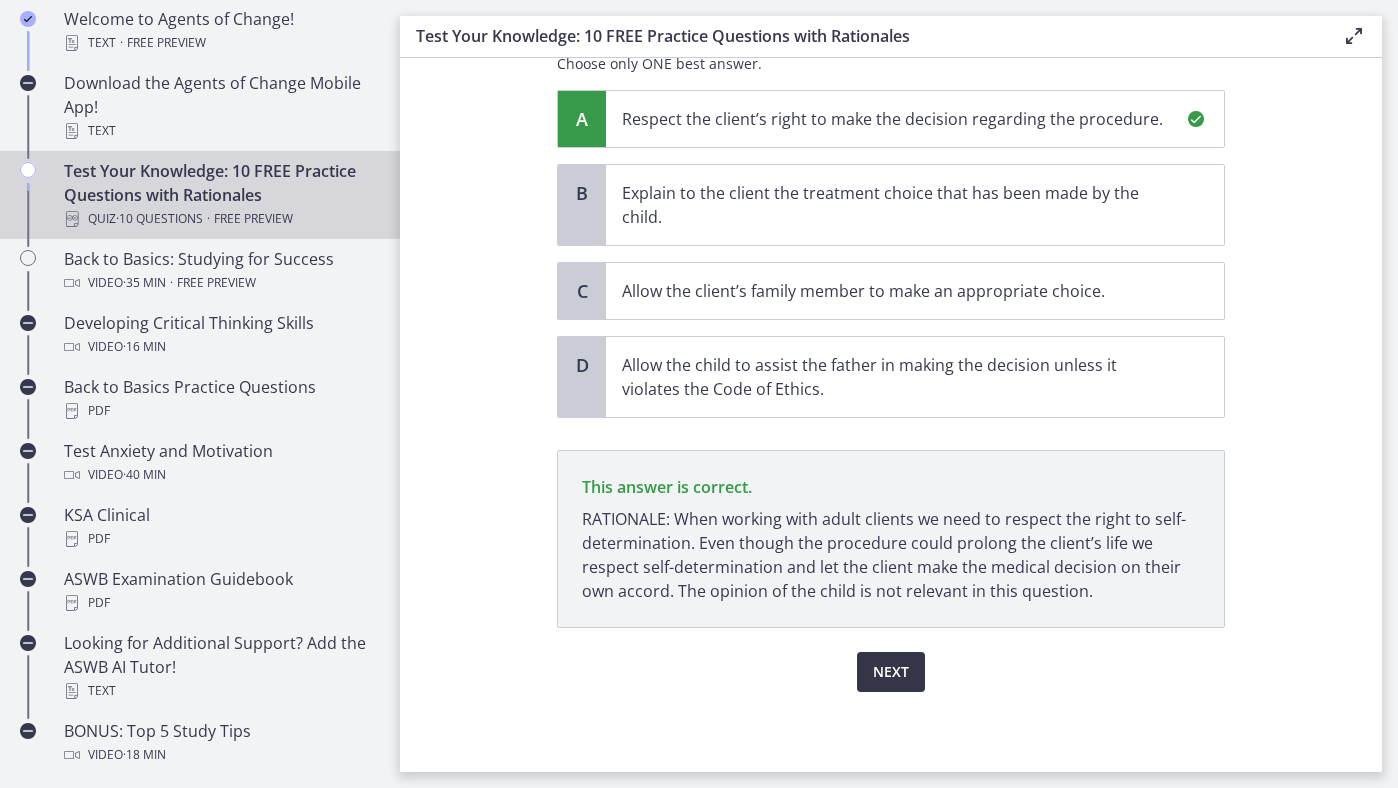 click on "Next" at bounding box center [891, 672] 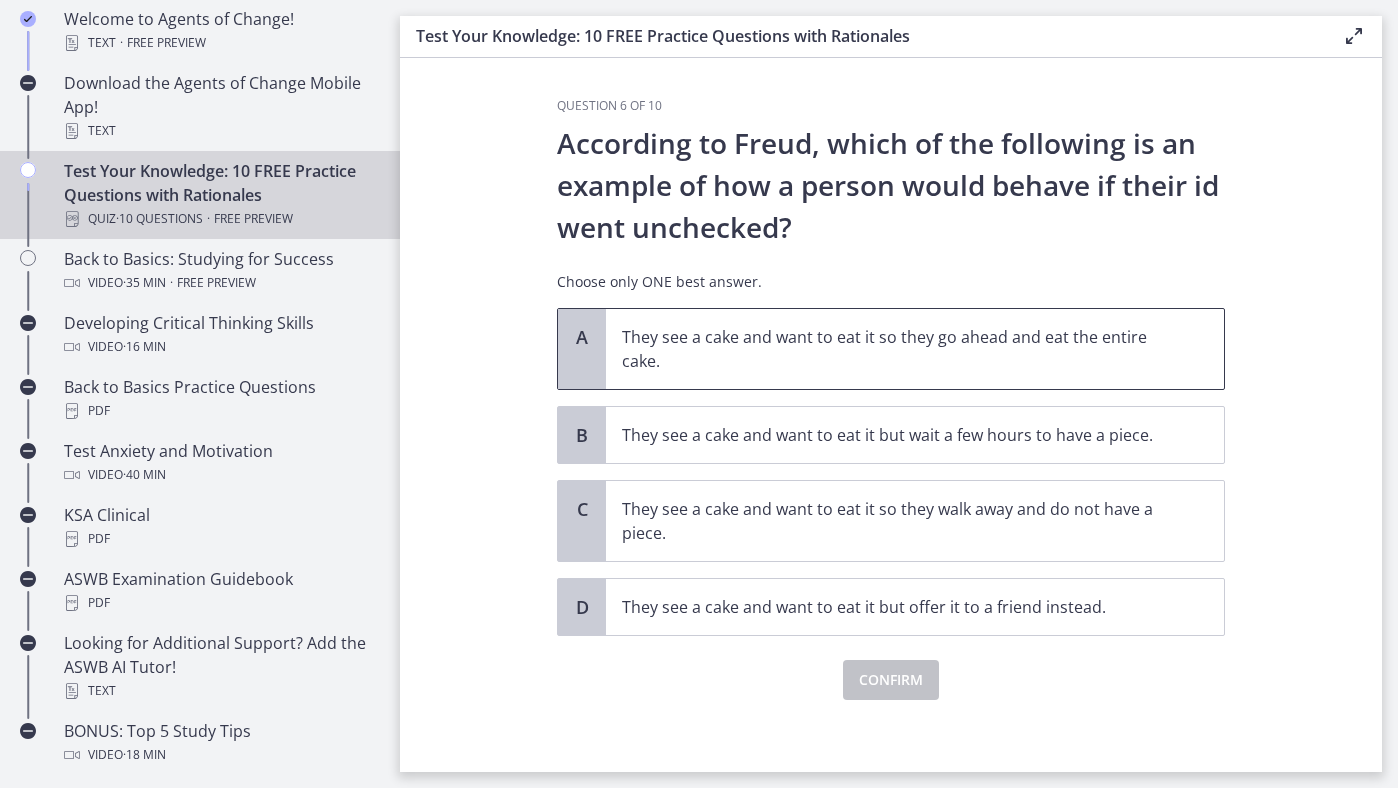 click on "They see a cake and want to eat it so they go ahead and eat the entire cake." at bounding box center [895, 349] 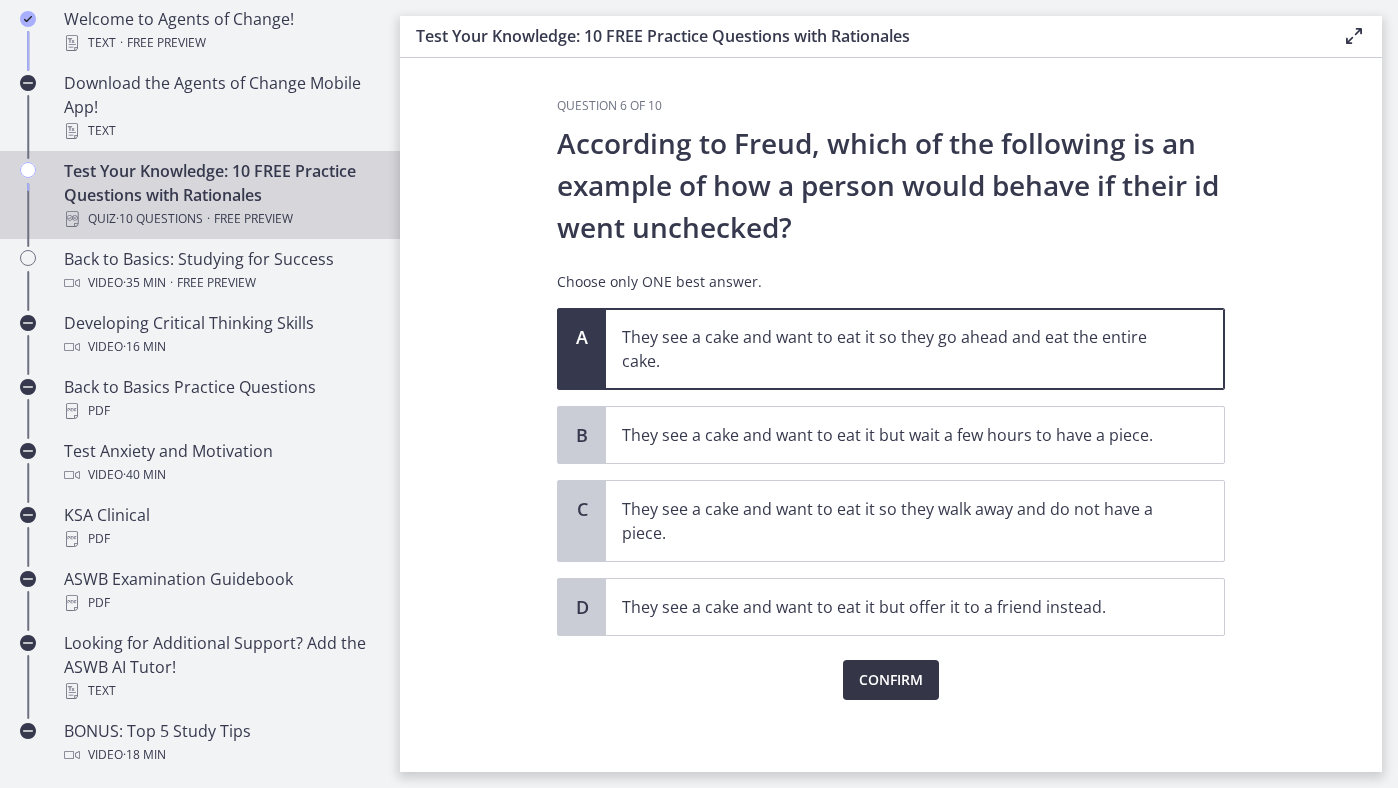 click on "Confirm" at bounding box center (891, 680) 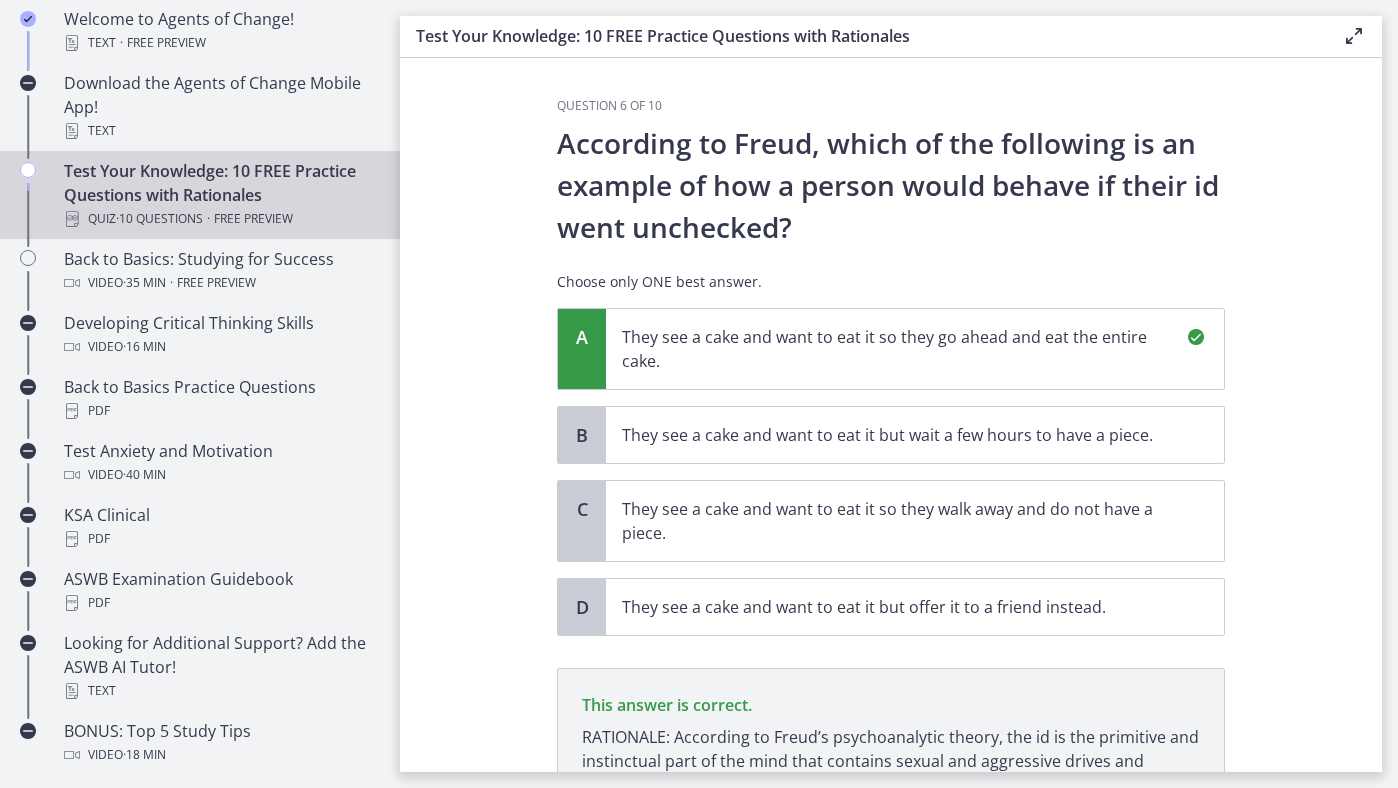 scroll, scrollTop: 218, scrollLeft: 0, axis: vertical 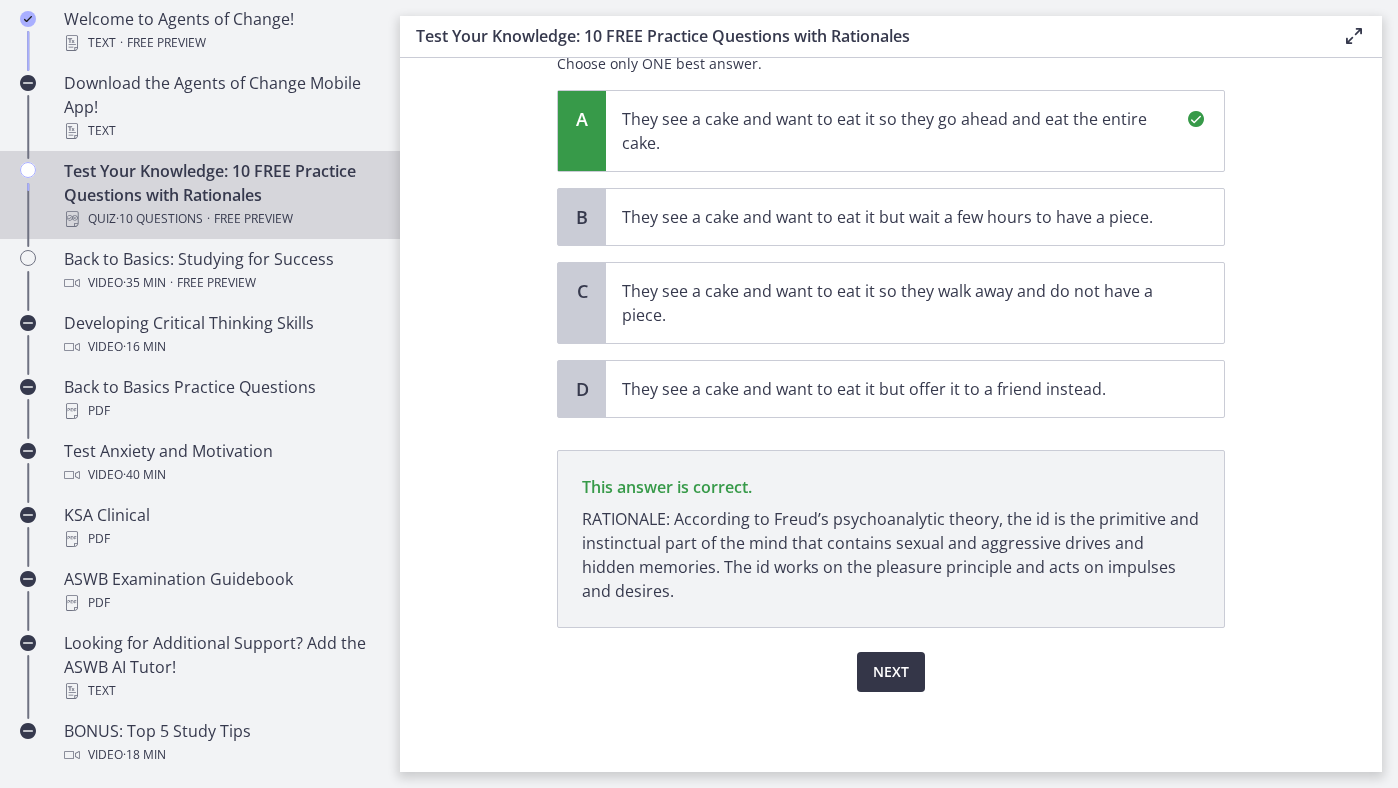 click on "Next" at bounding box center (891, 672) 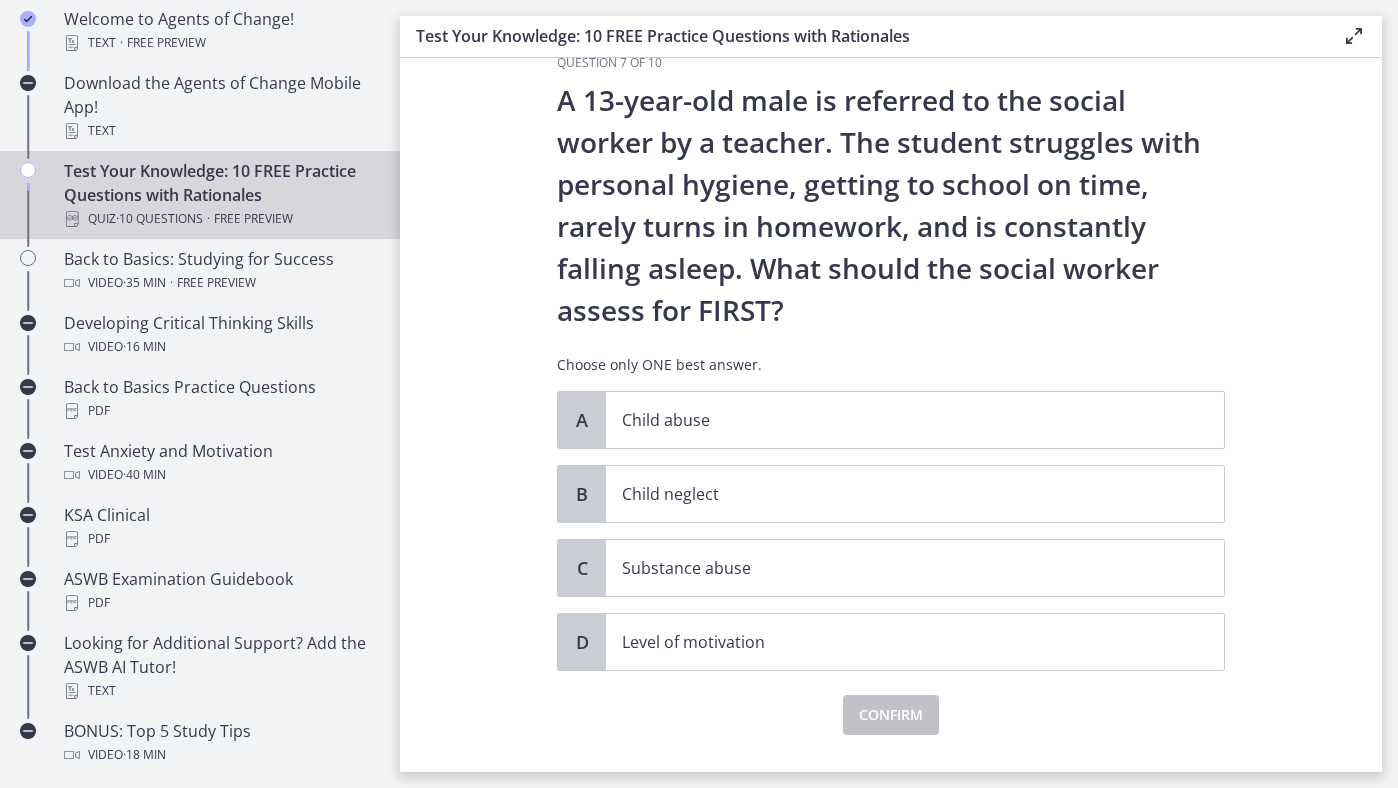 scroll, scrollTop: 44, scrollLeft: 0, axis: vertical 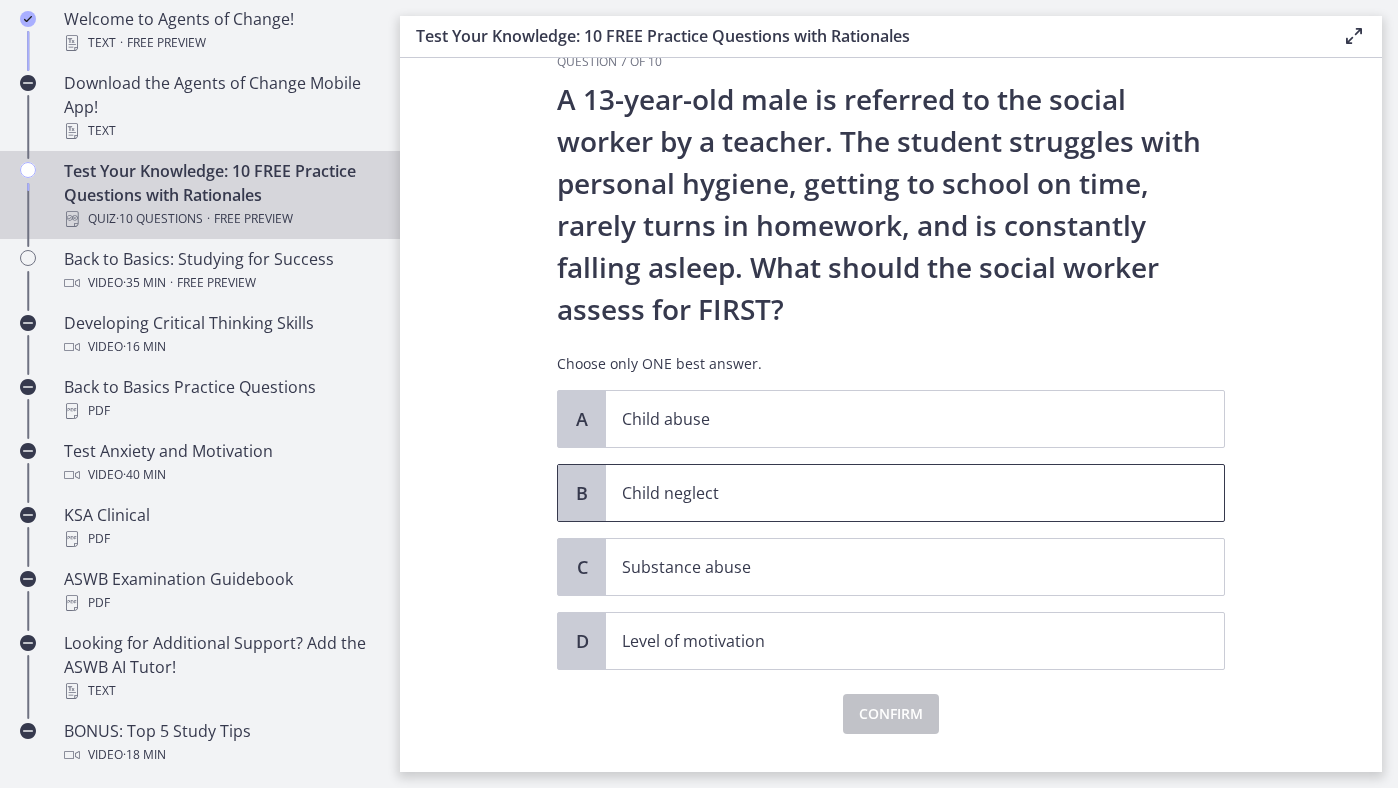 click on "Child neglect" at bounding box center [895, 493] 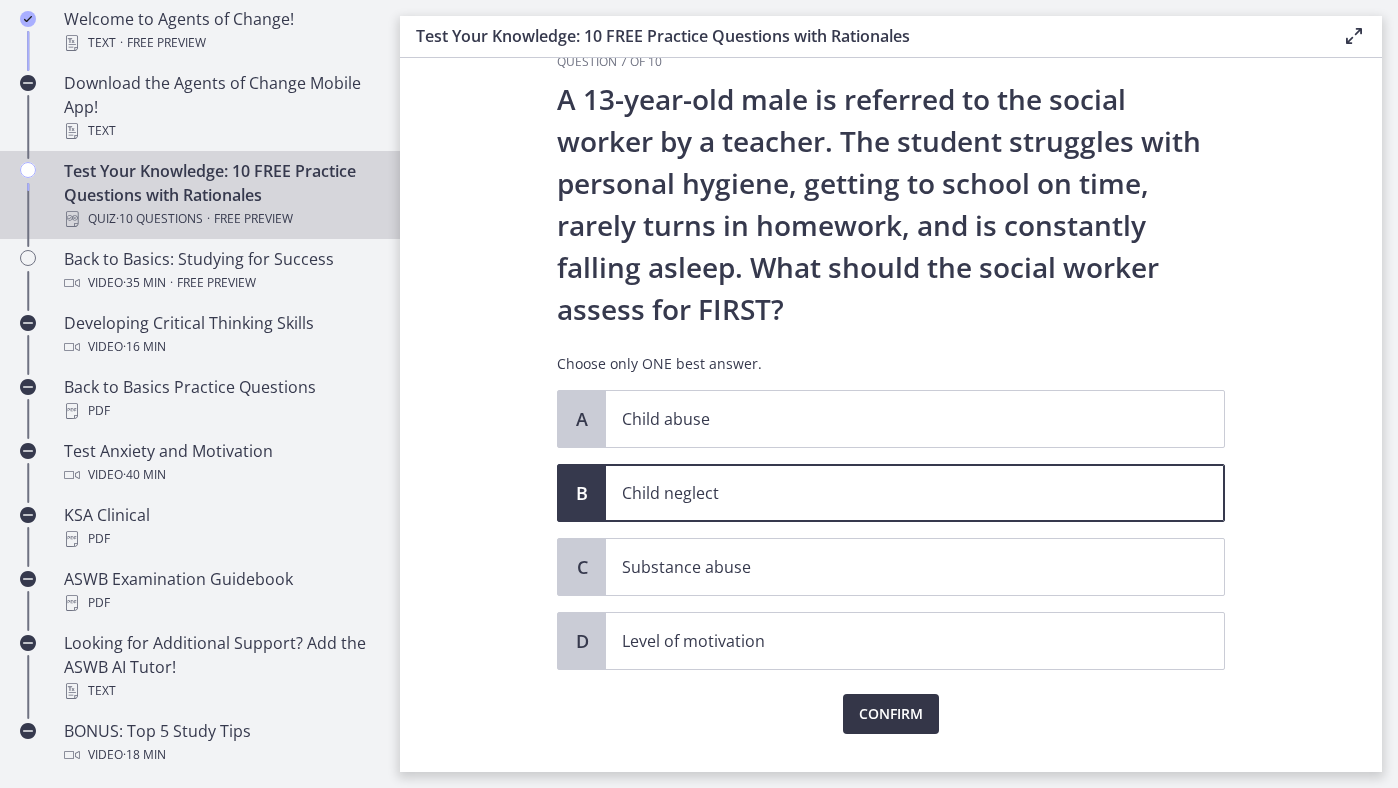 click on "Confirm" at bounding box center [891, 714] 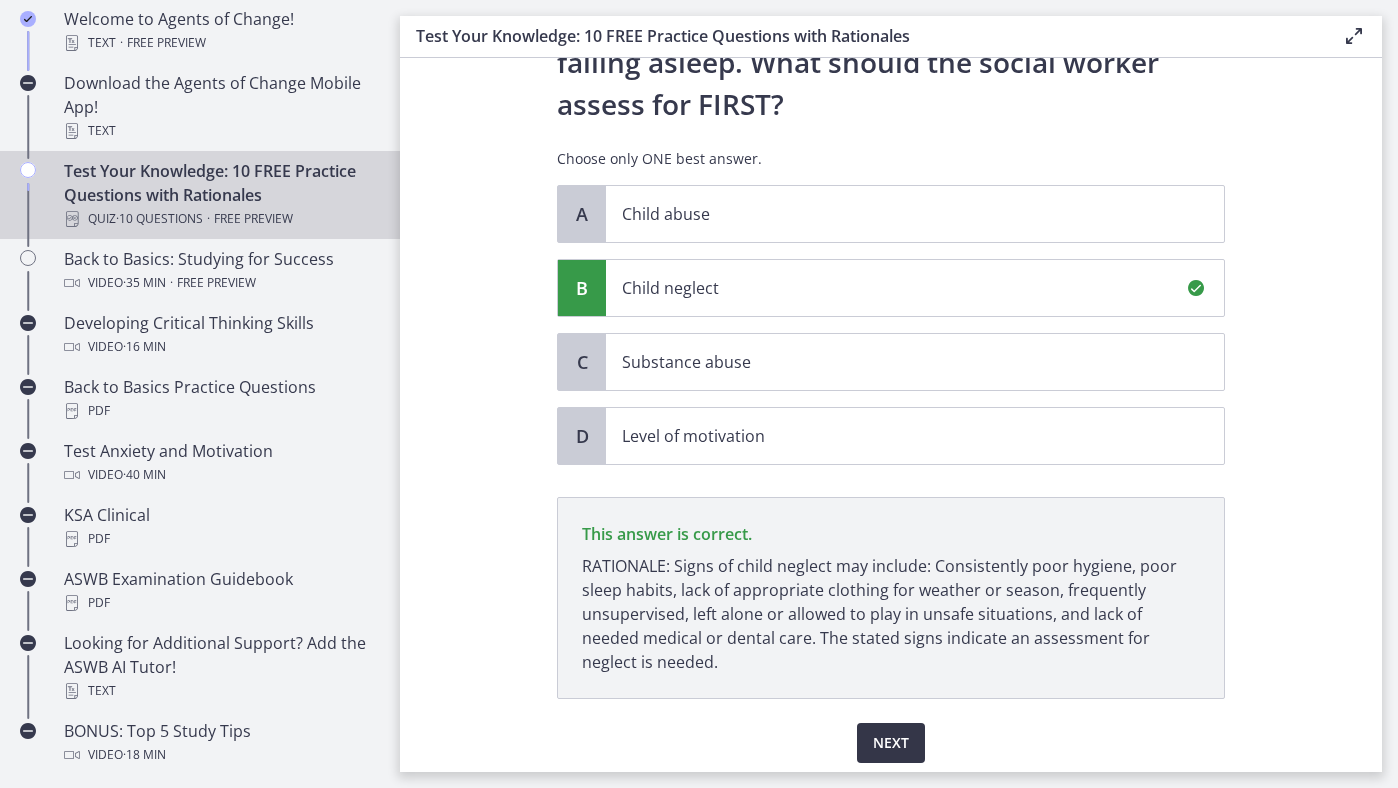 scroll, scrollTop: 320, scrollLeft: 0, axis: vertical 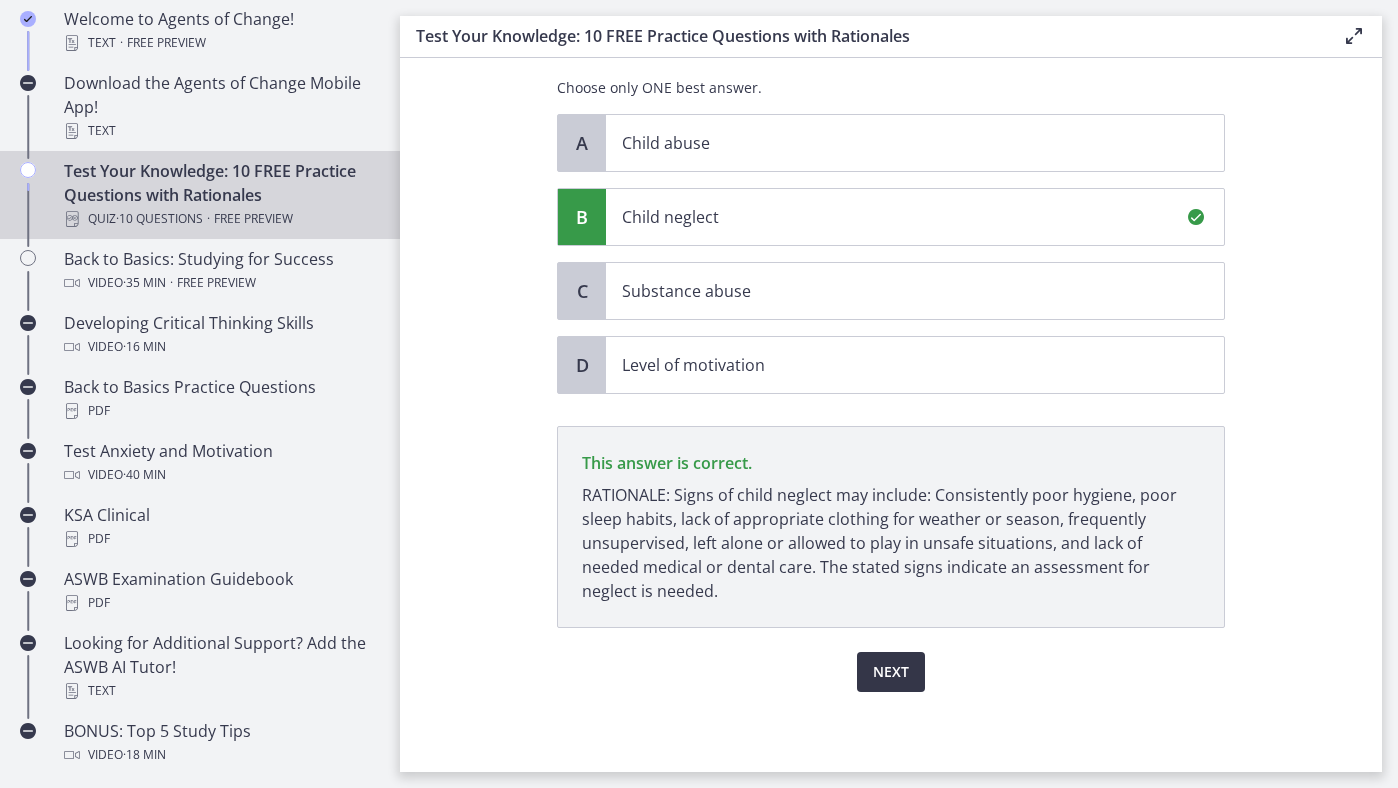 click on "Next" at bounding box center [891, 672] 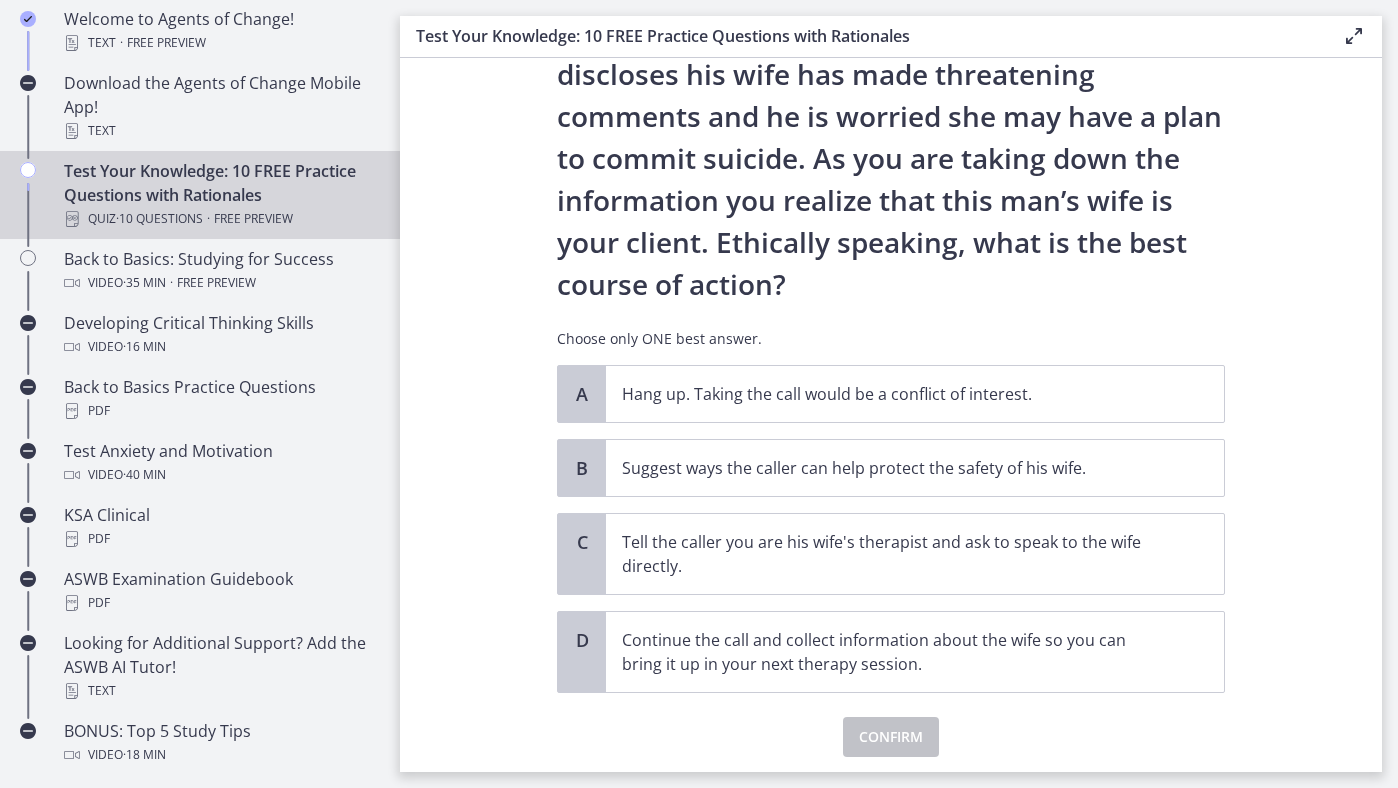 scroll, scrollTop: 160, scrollLeft: 0, axis: vertical 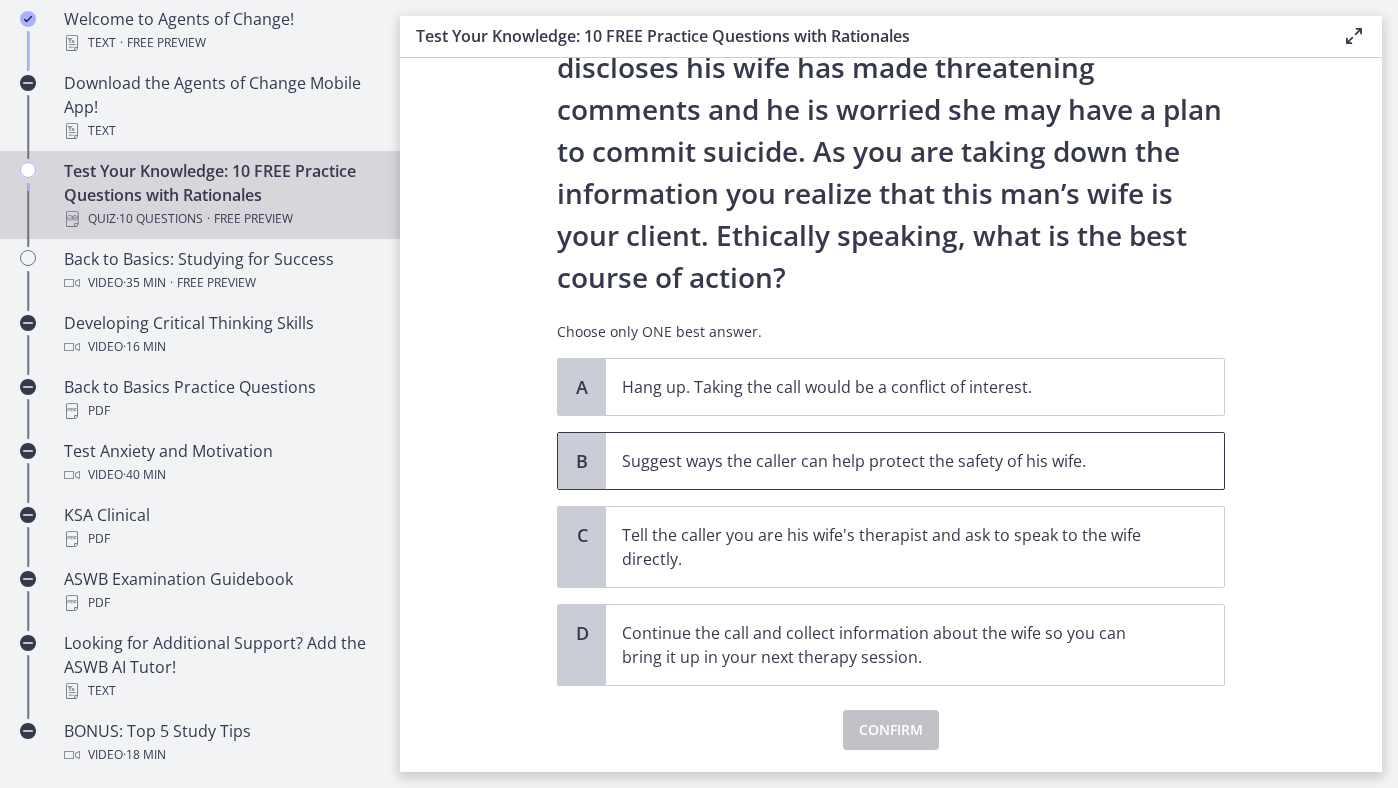 click on "Suggest ways the caller can help protect the safety of his wife." at bounding box center [895, 461] 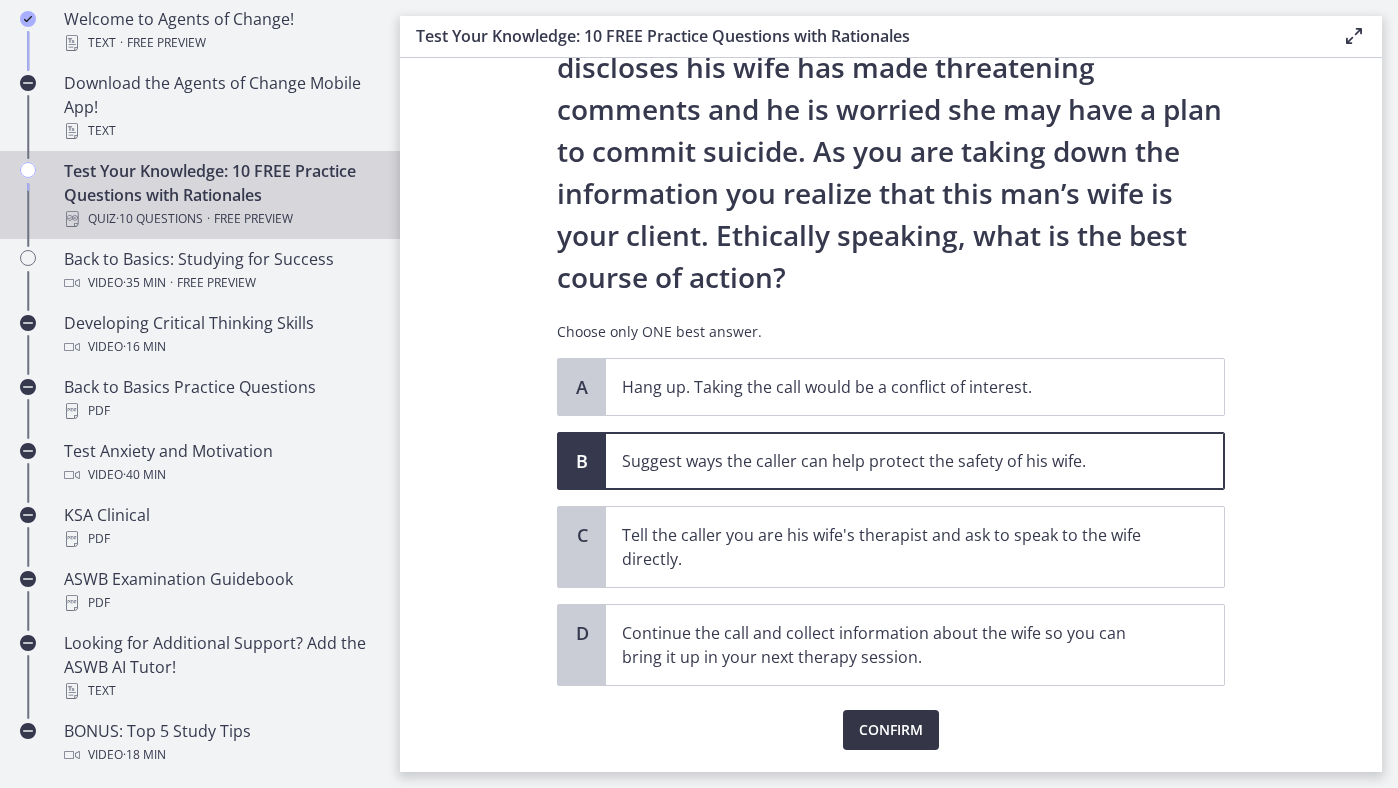 click on "Confirm" at bounding box center [891, 730] 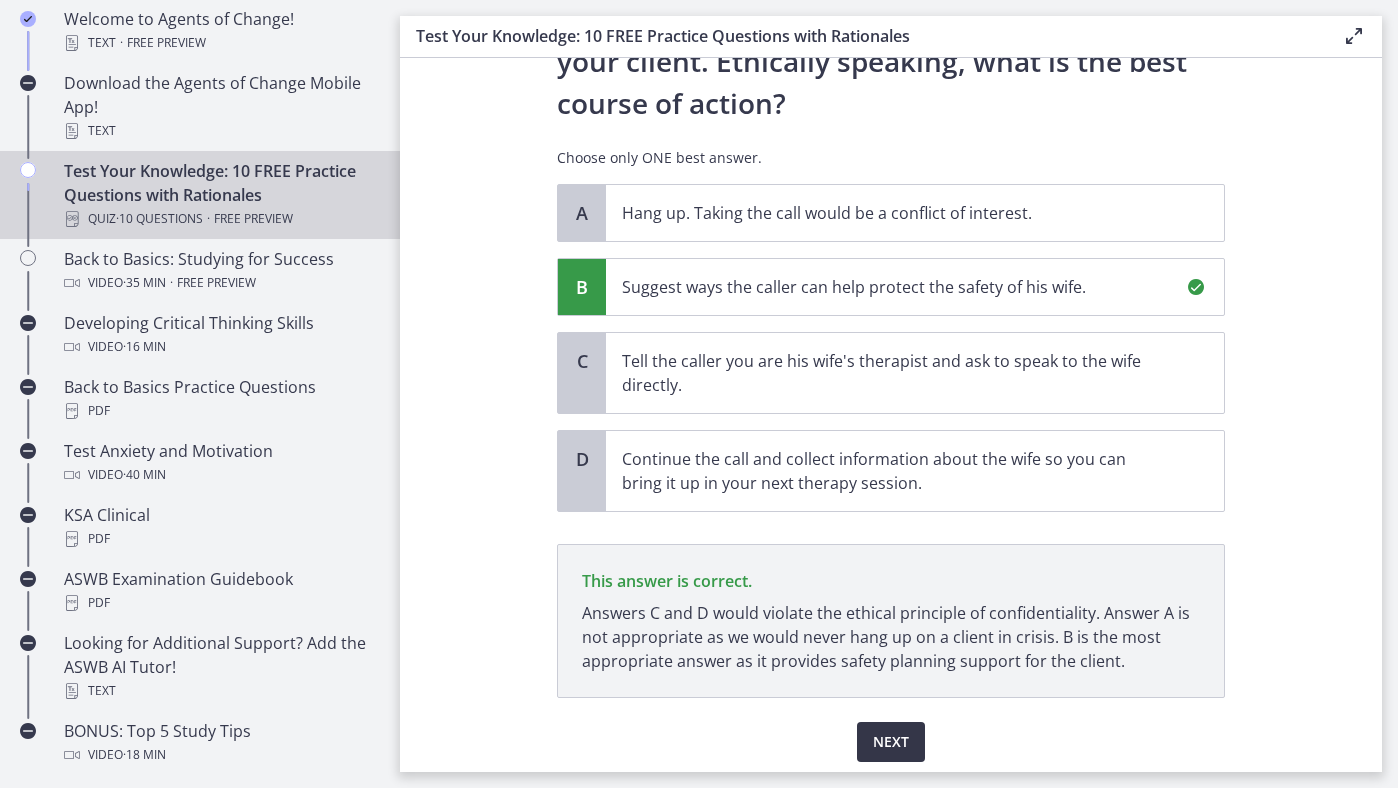 scroll, scrollTop: 404, scrollLeft: 0, axis: vertical 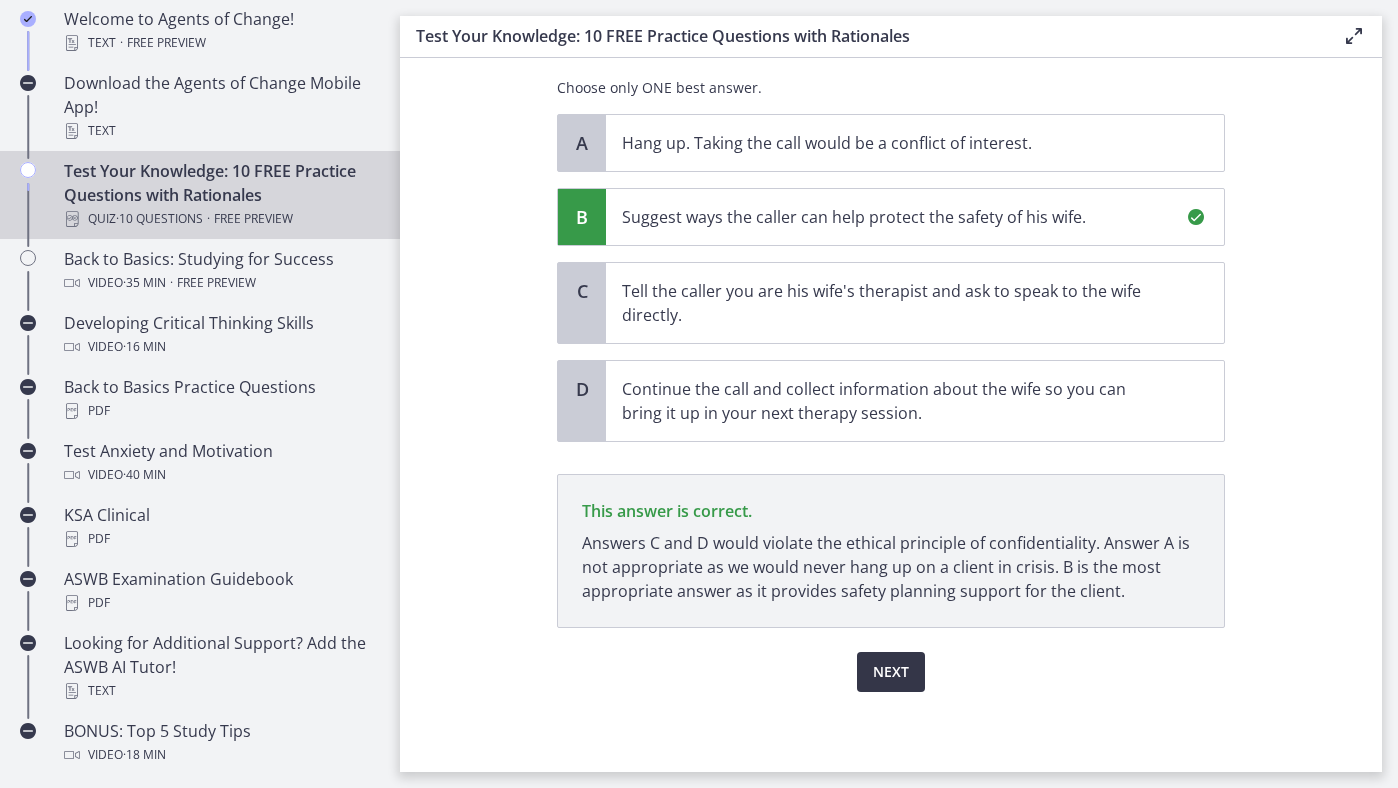 click on "Next" at bounding box center [891, 672] 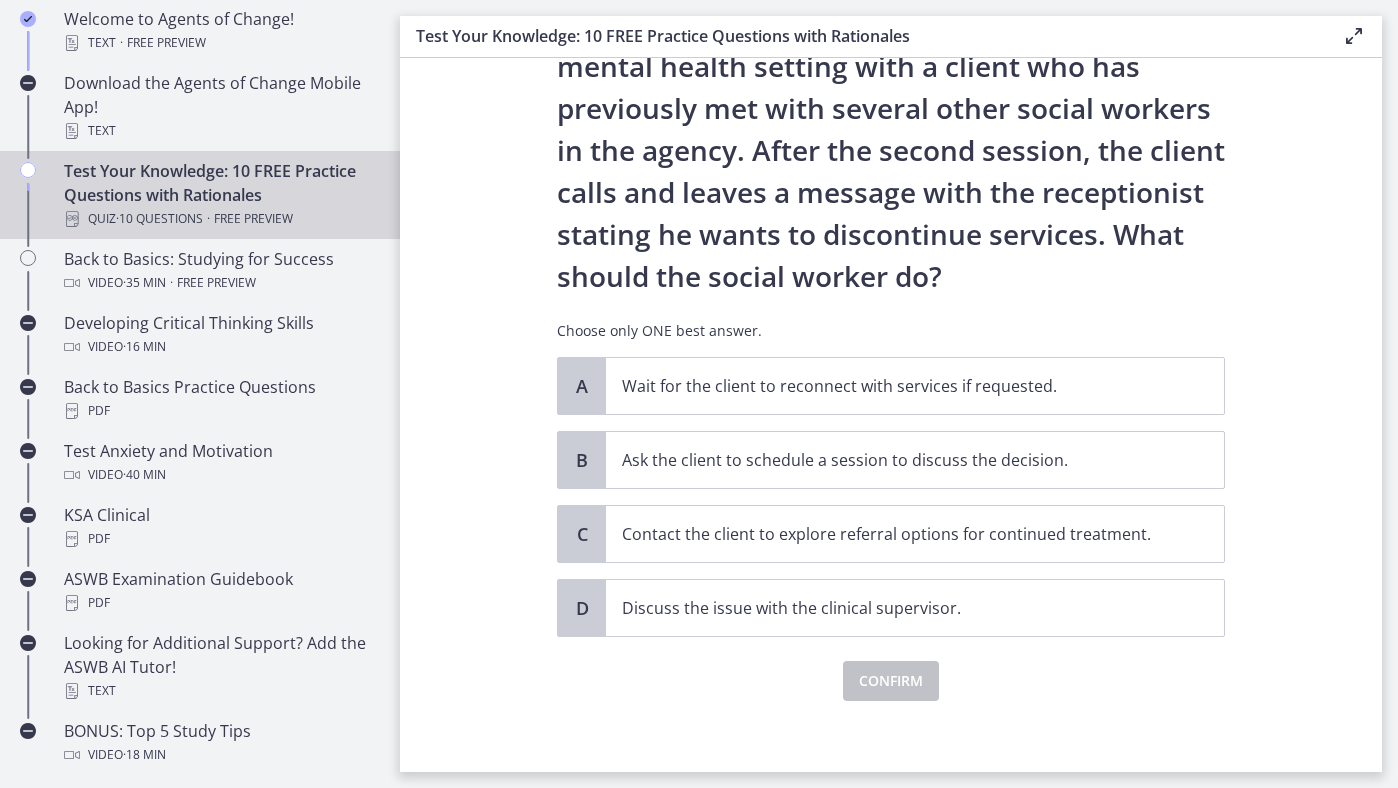 scroll, scrollTop: 124, scrollLeft: 0, axis: vertical 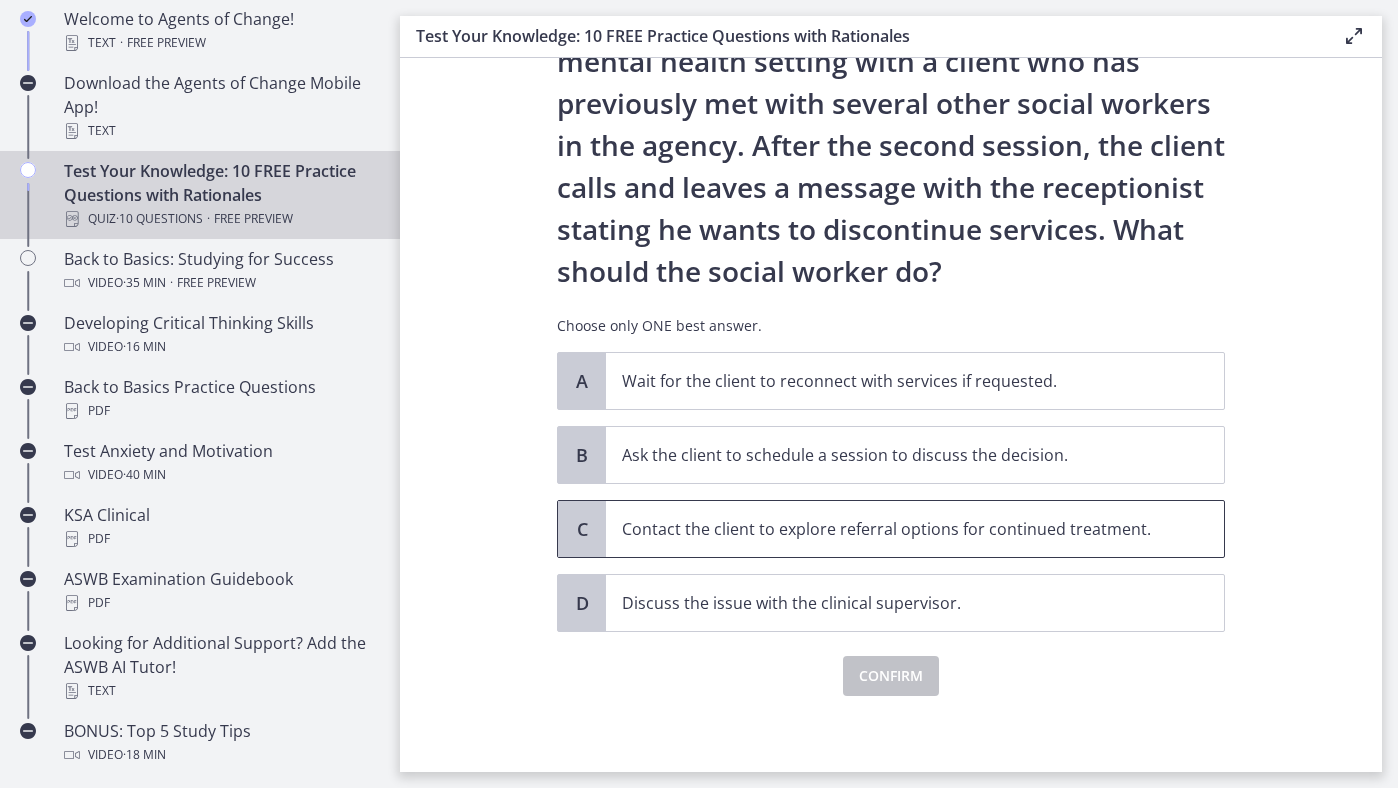 click on "Contact the client to explore referral options for continued treatment." at bounding box center [895, 529] 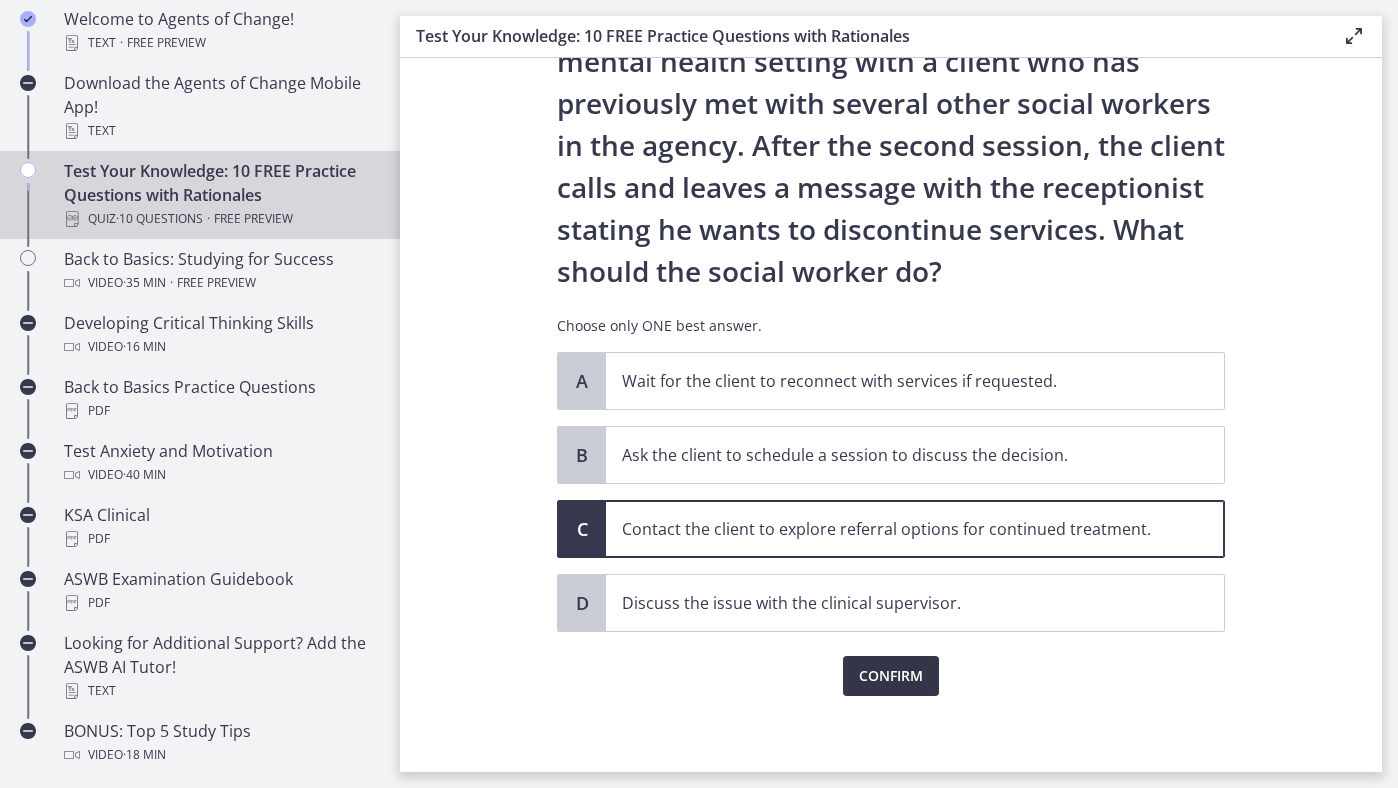 click on "Confirm" at bounding box center [891, 676] 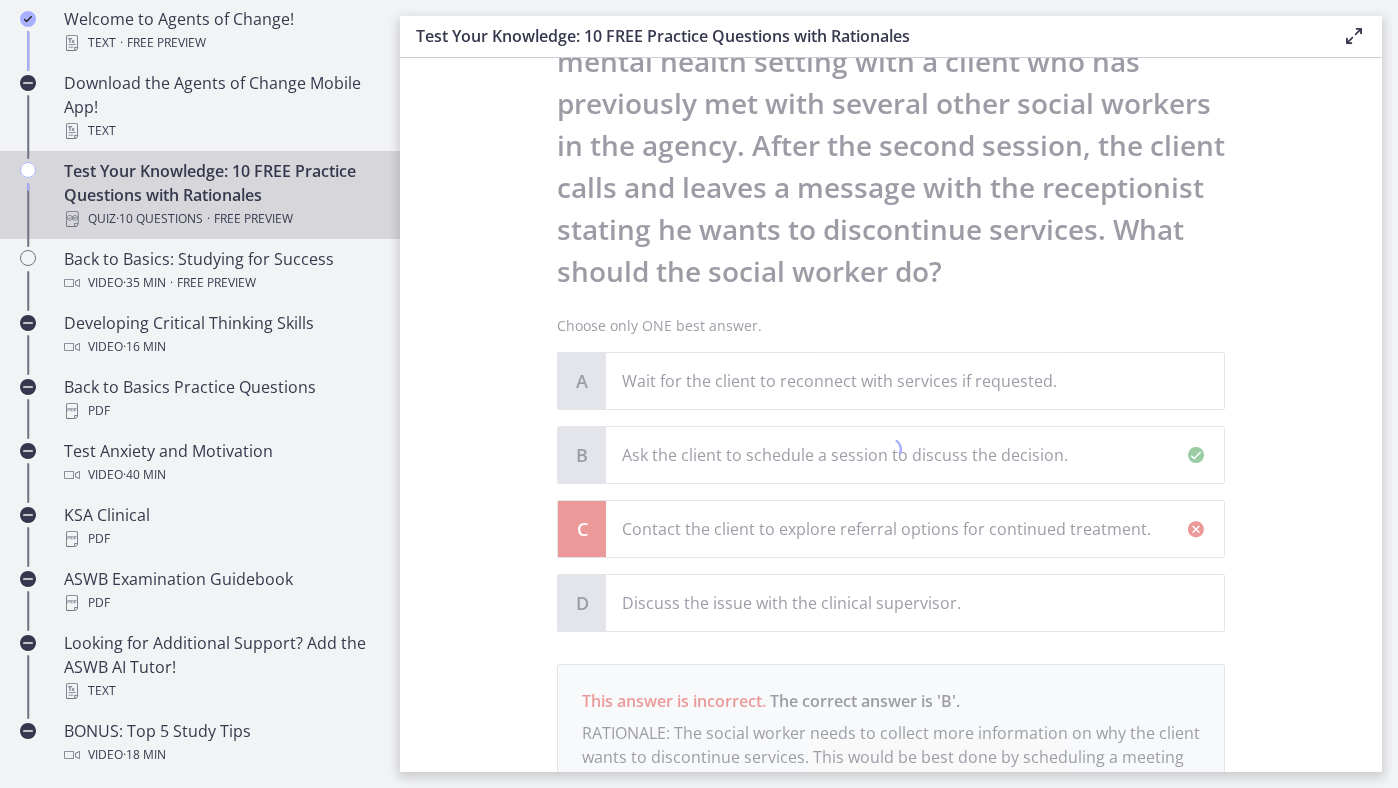 scroll, scrollTop: 362, scrollLeft: 0, axis: vertical 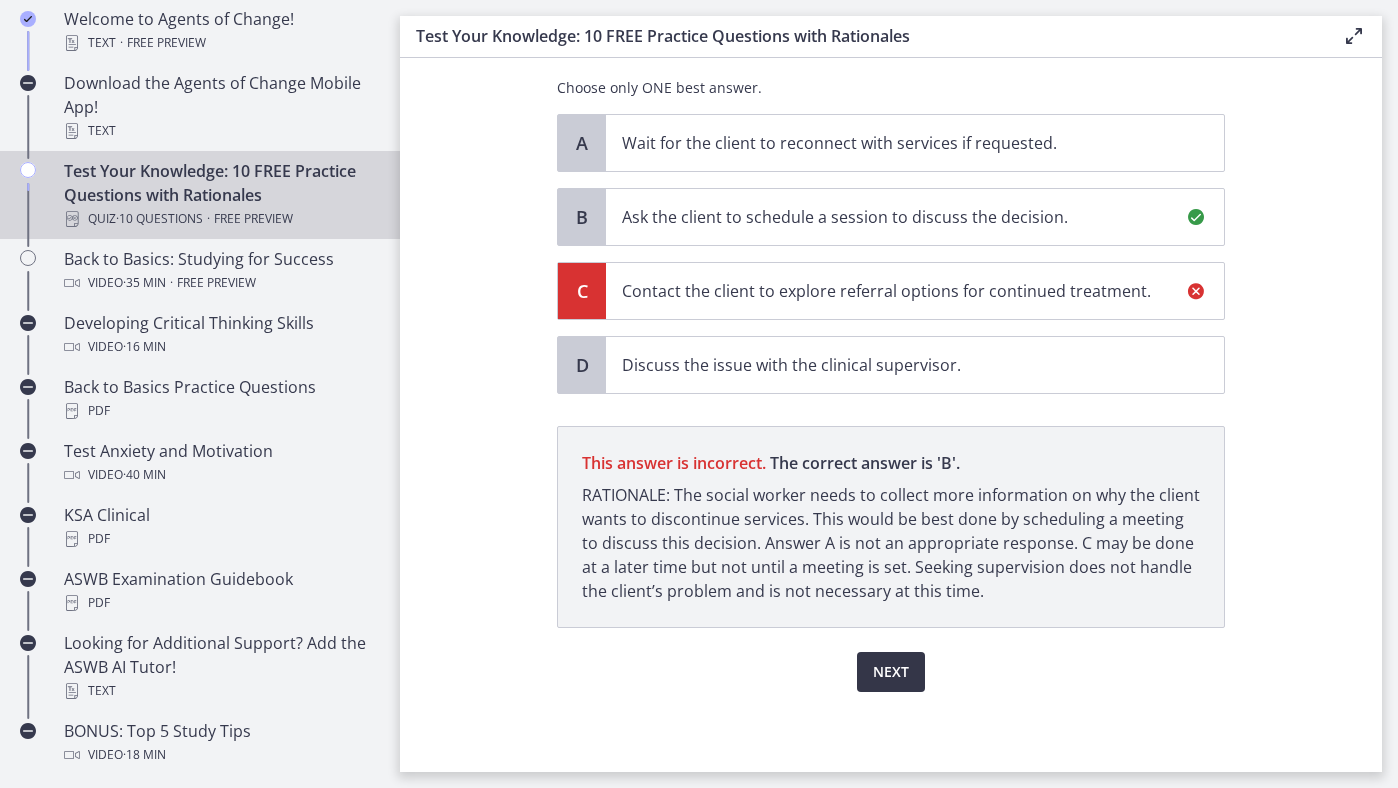 click on "Next" at bounding box center (891, 672) 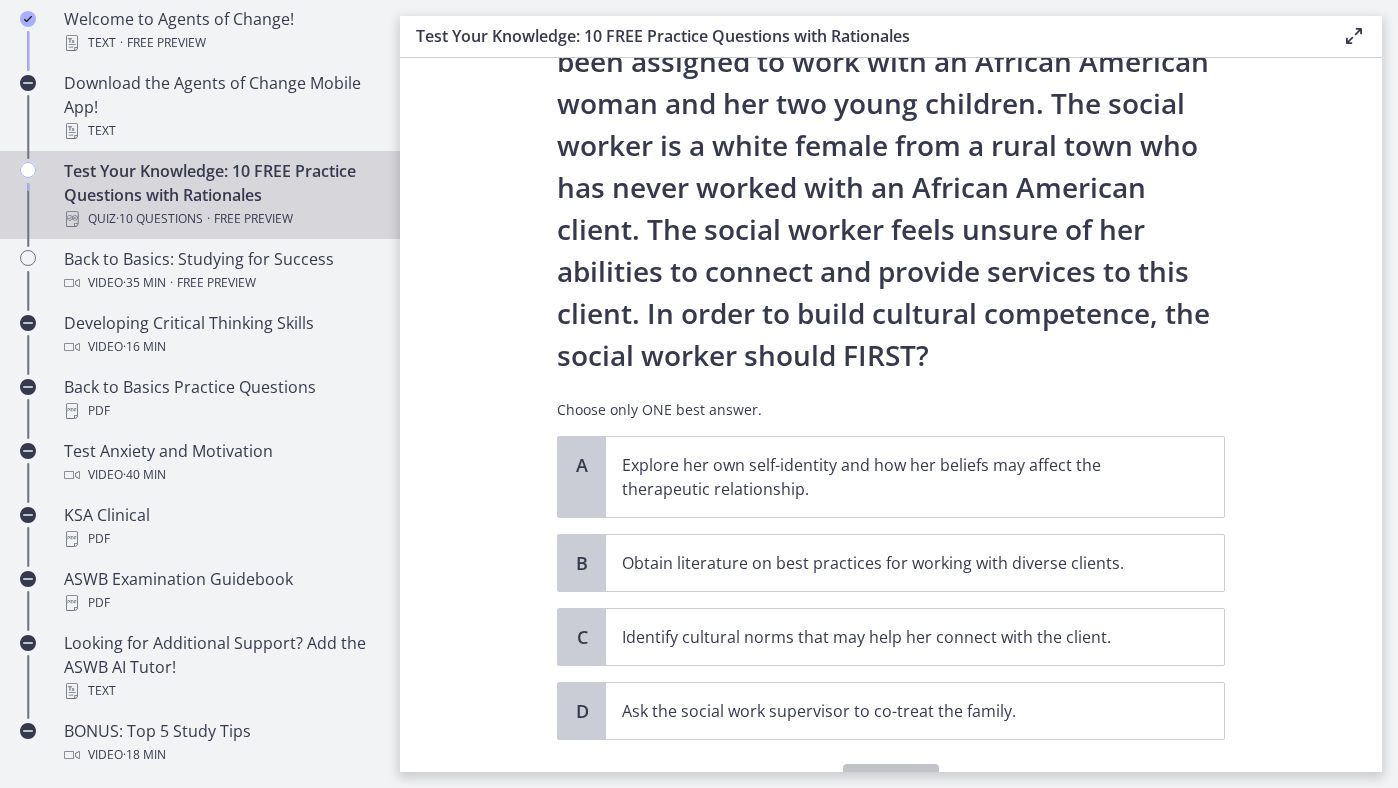 scroll, scrollTop: 125, scrollLeft: 0, axis: vertical 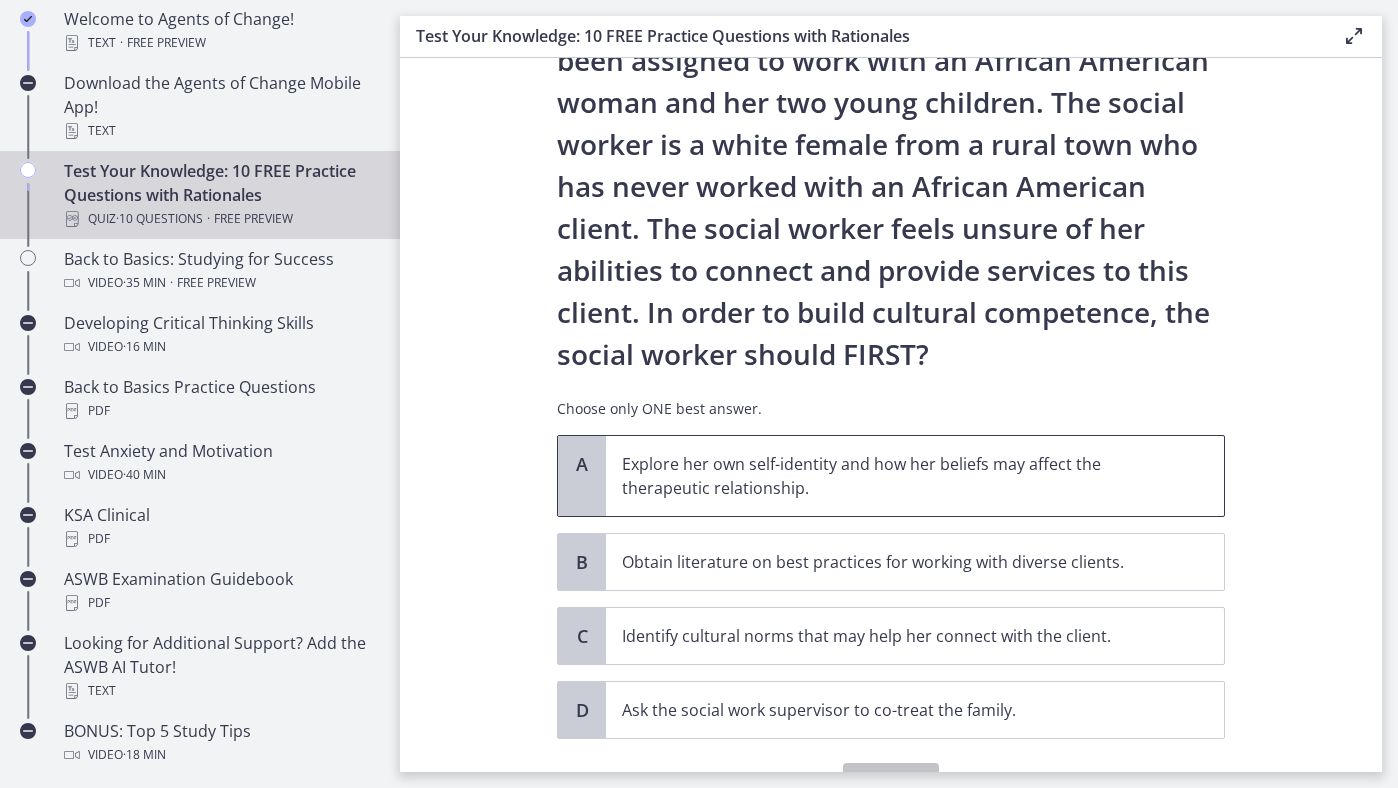 click on "Explore her own self-identity and how her beliefs may affect the therapeutic relationship." at bounding box center [895, 476] 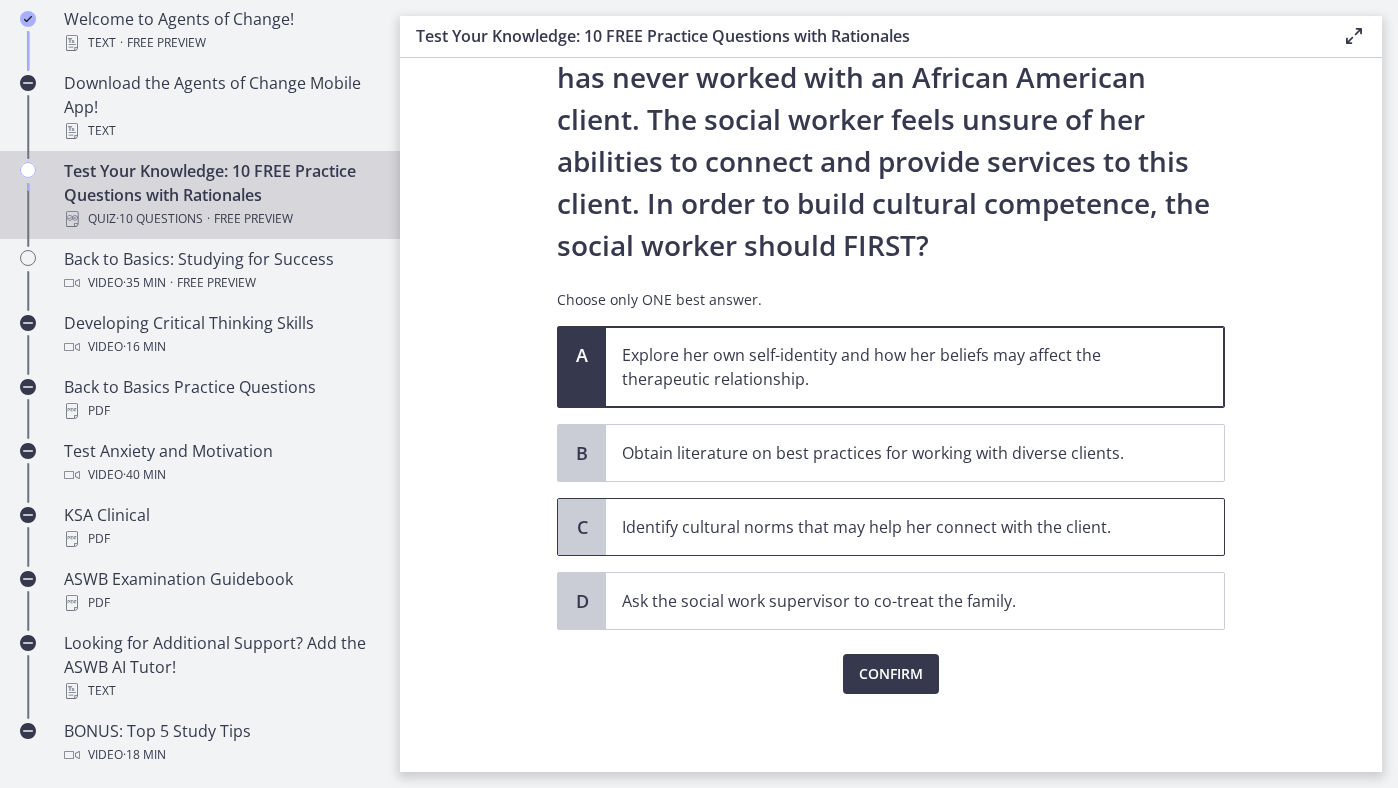 scroll, scrollTop: 236, scrollLeft: 0, axis: vertical 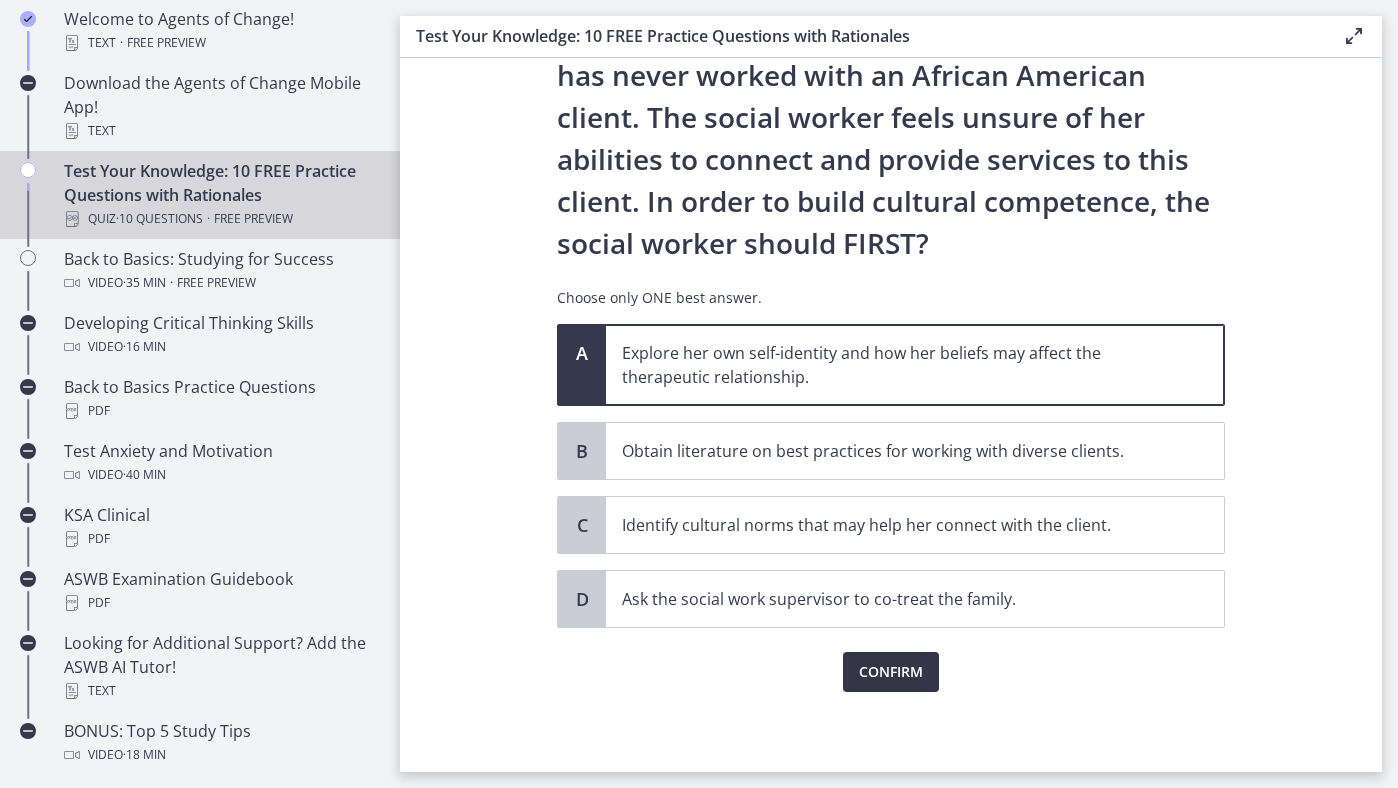 click on "Confirm" at bounding box center [891, 672] 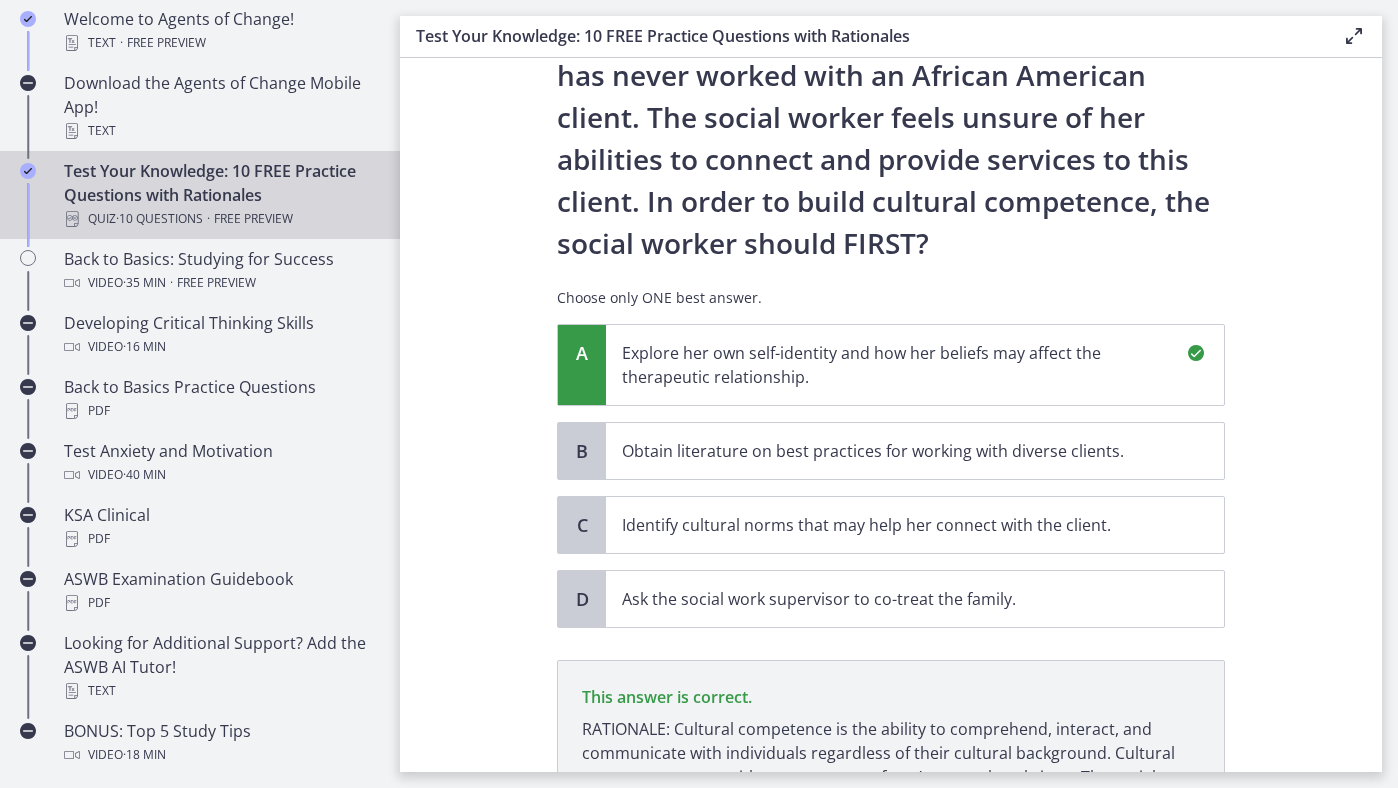 scroll, scrollTop: 470, scrollLeft: 0, axis: vertical 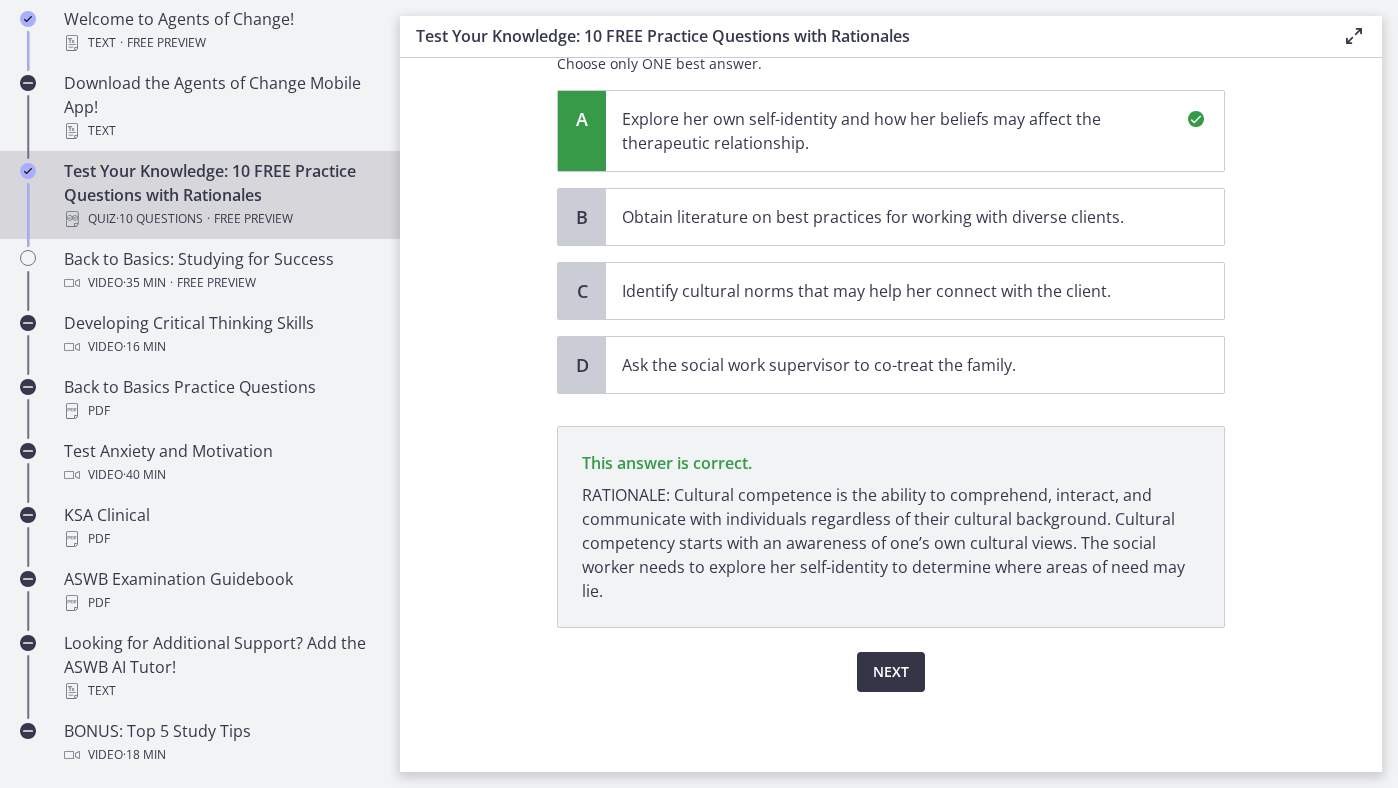 click on "Next" at bounding box center [891, 672] 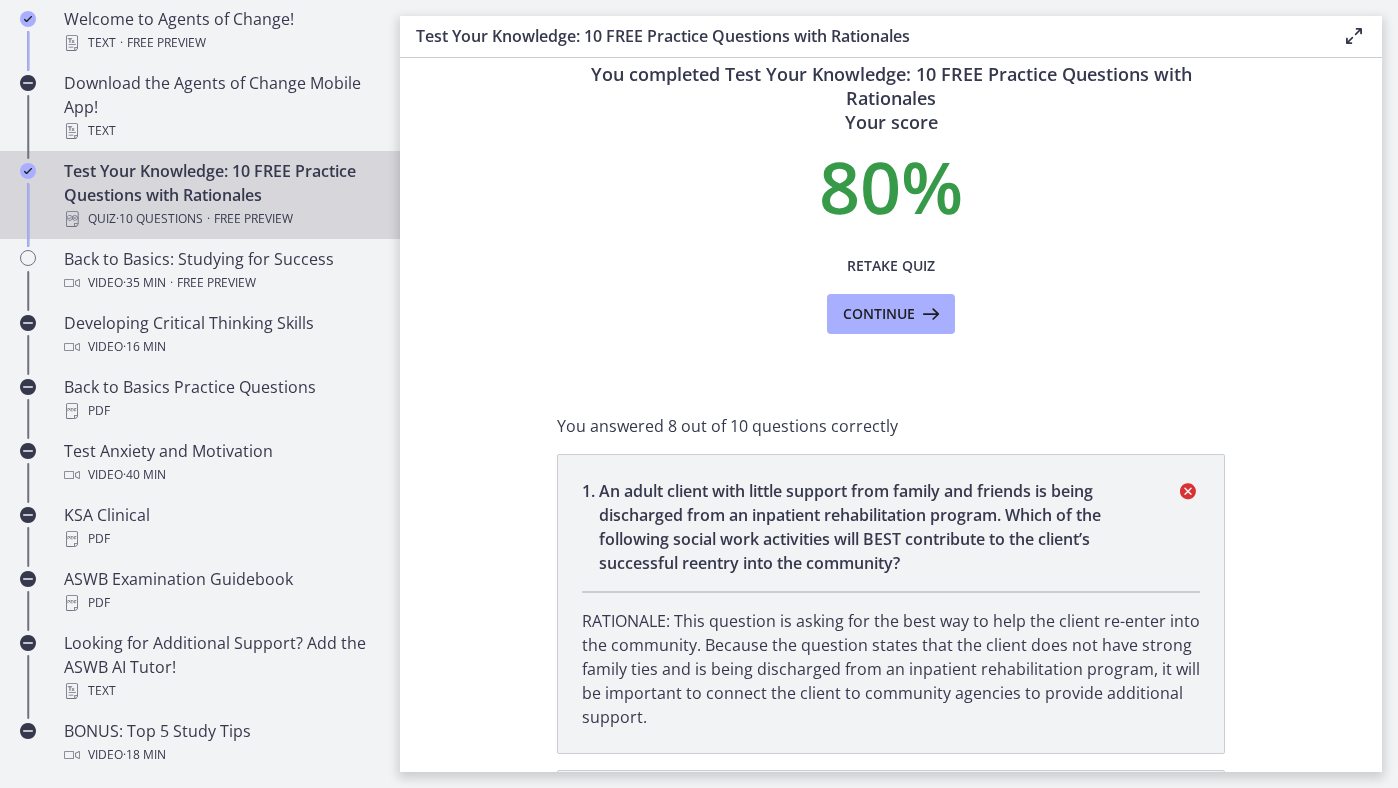 scroll, scrollTop: 0, scrollLeft: 0, axis: both 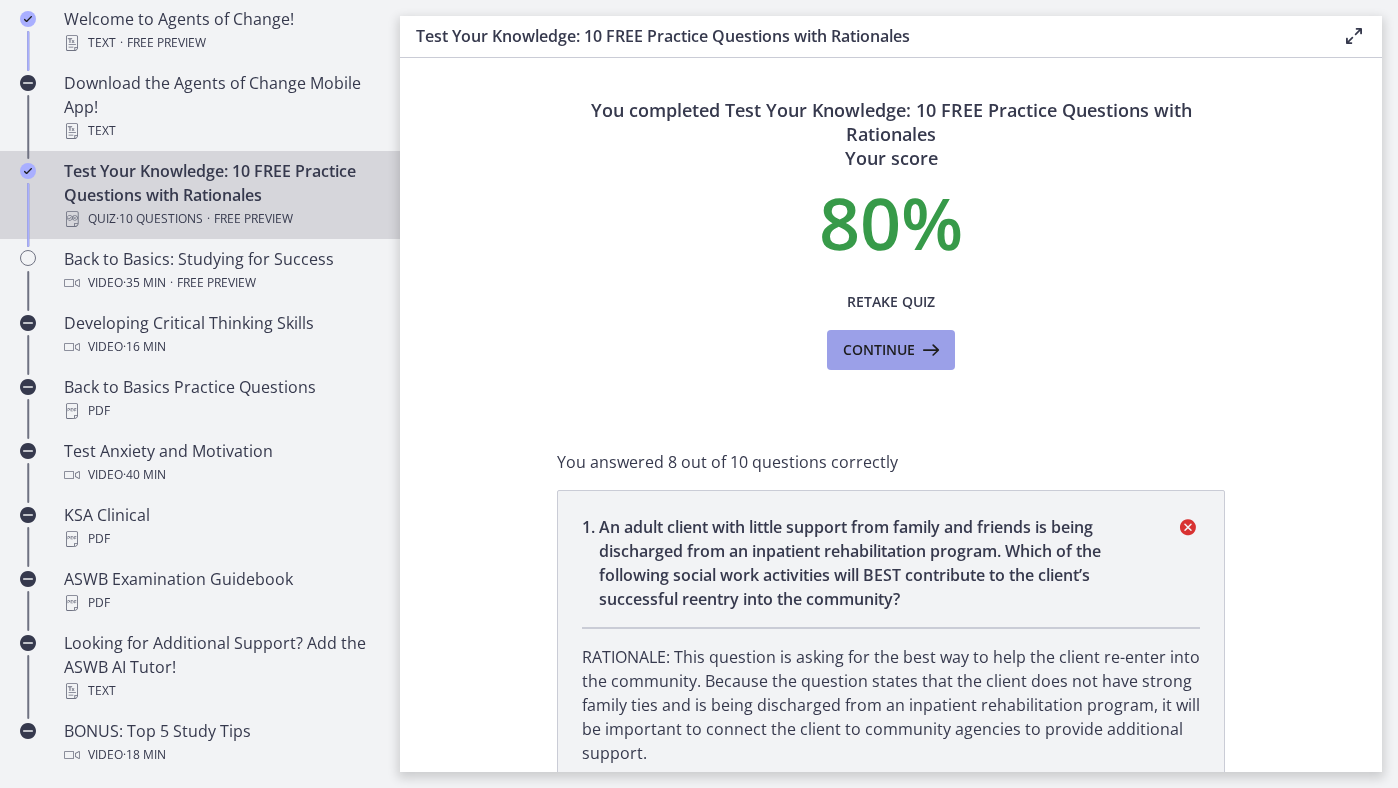 click on "Continue" at bounding box center (879, 350) 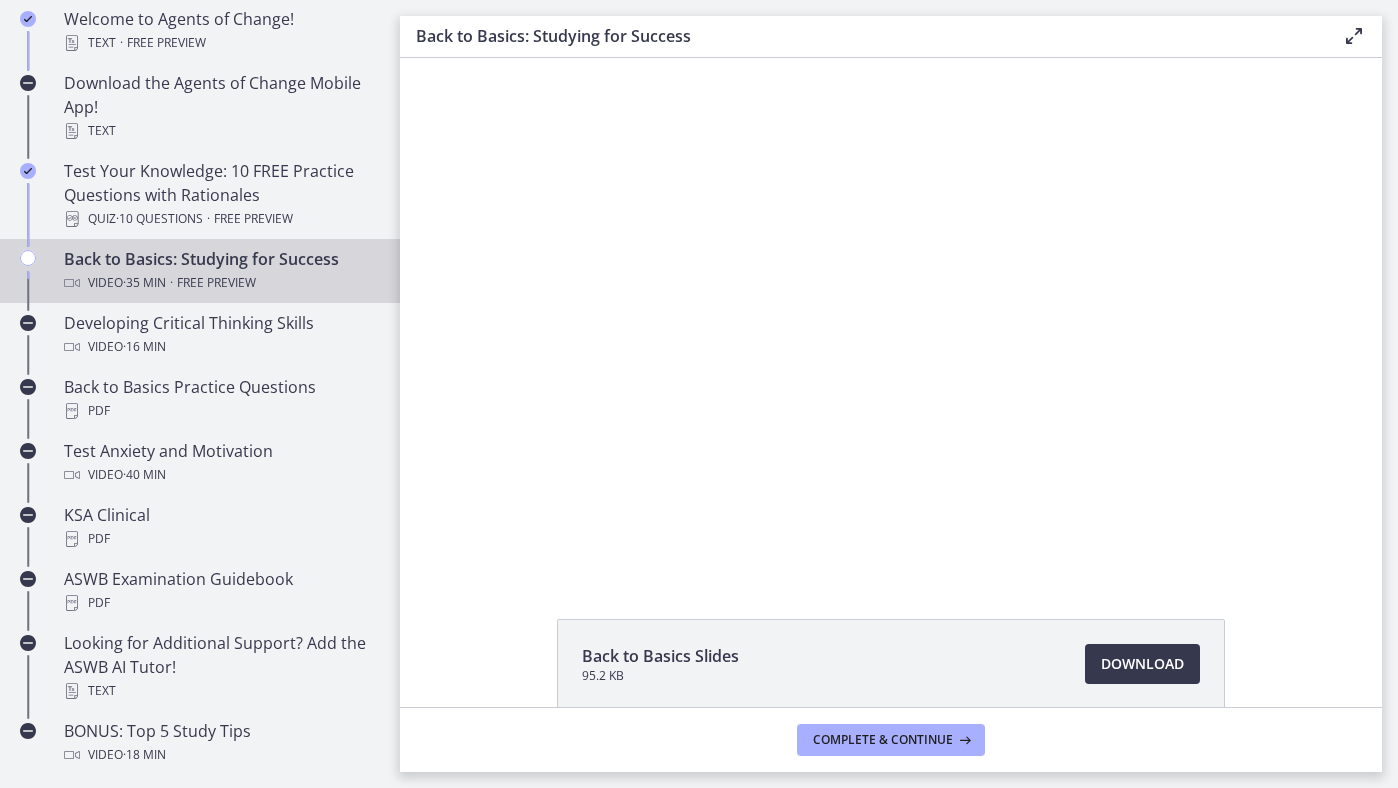 scroll, scrollTop: 0, scrollLeft: 0, axis: both 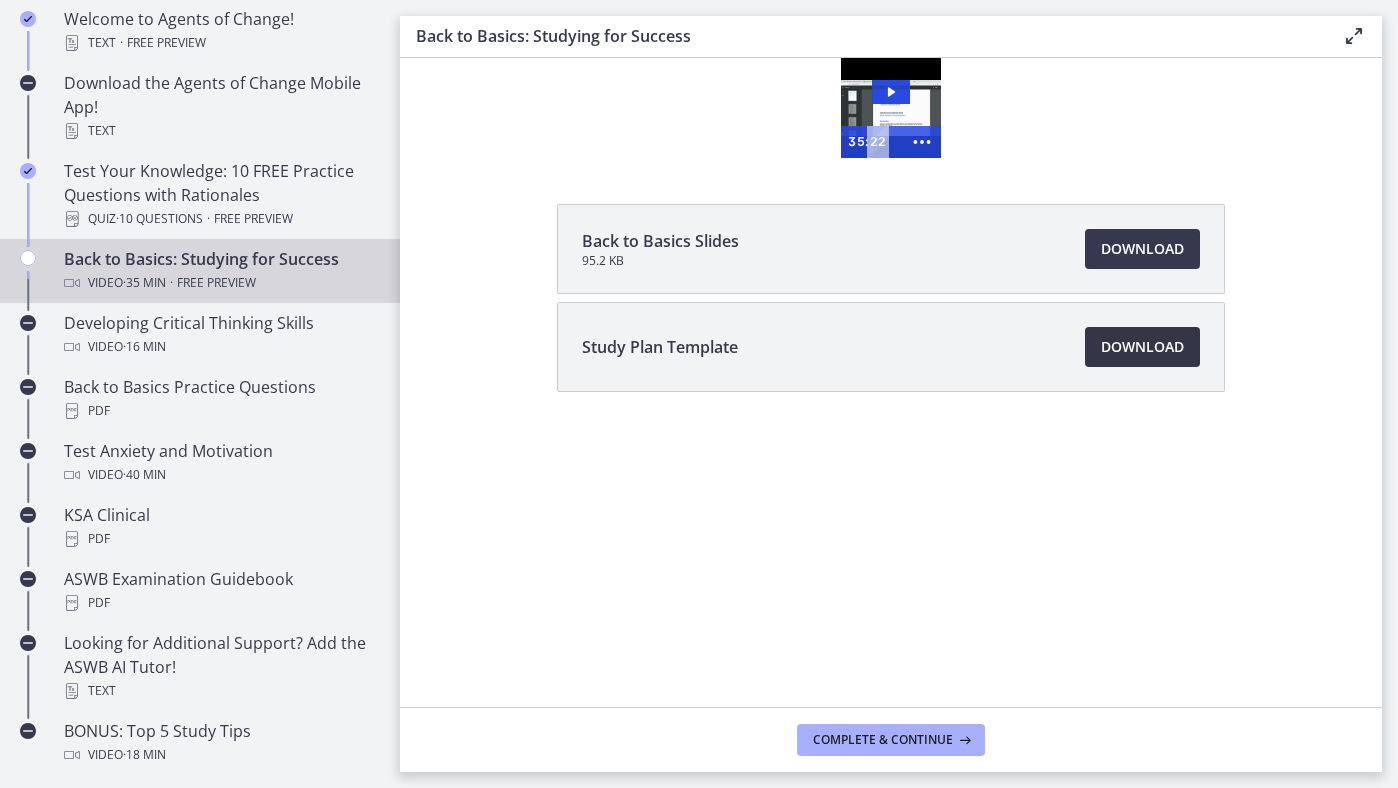 click on "Download
Opens in a new window" at bounding box center [1142, 347] 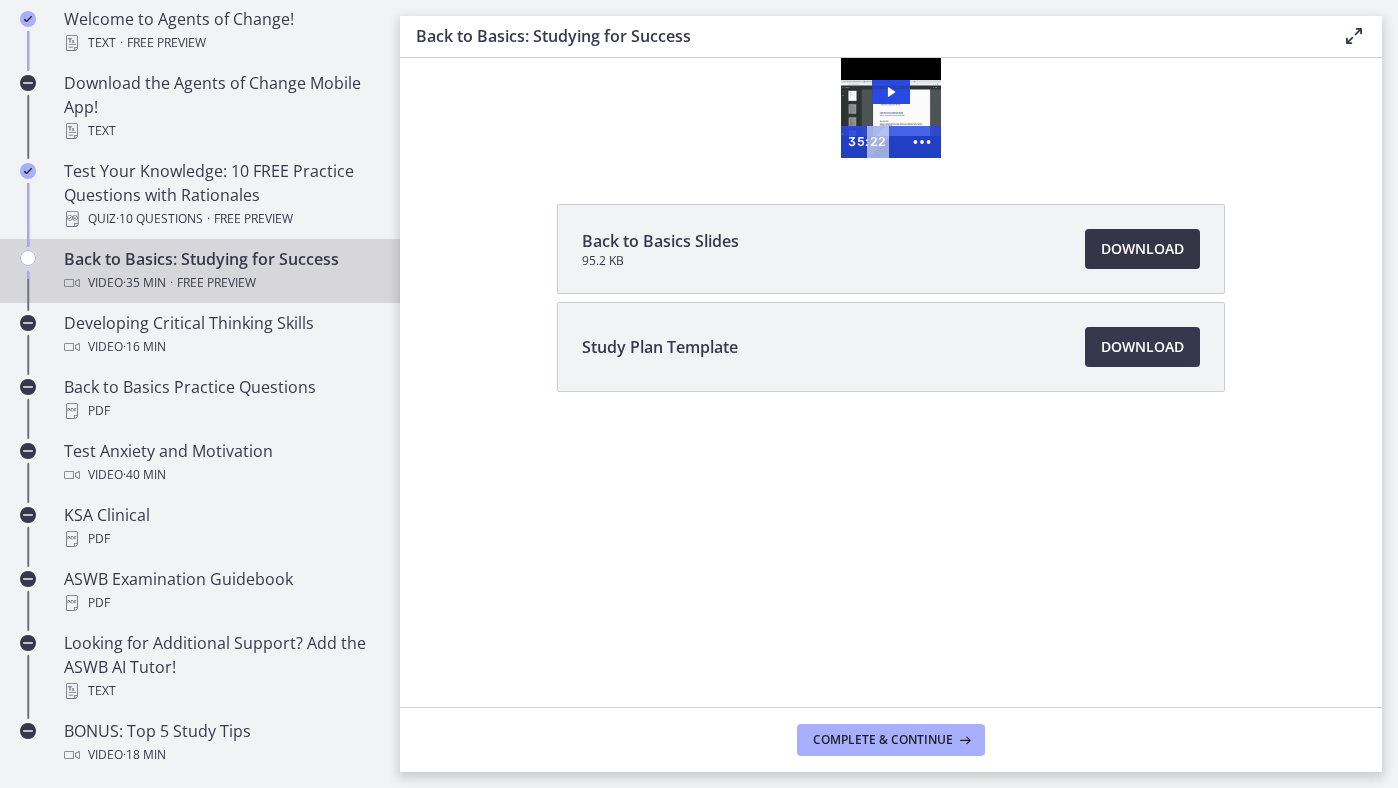 click on "Download
Opens in a new window" at bounding box center (1142, 249) 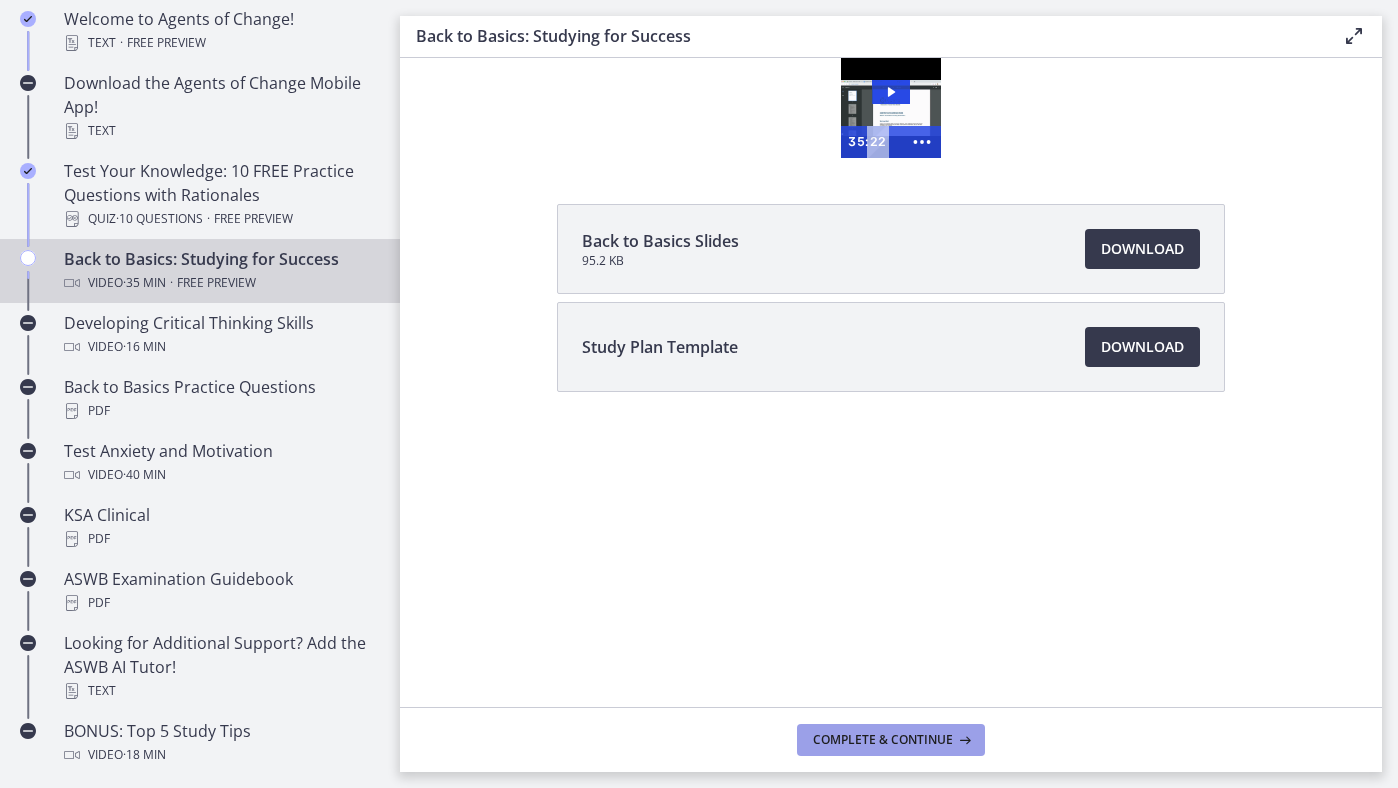 click on "Complete & continue" at bounding box center (883, 740) 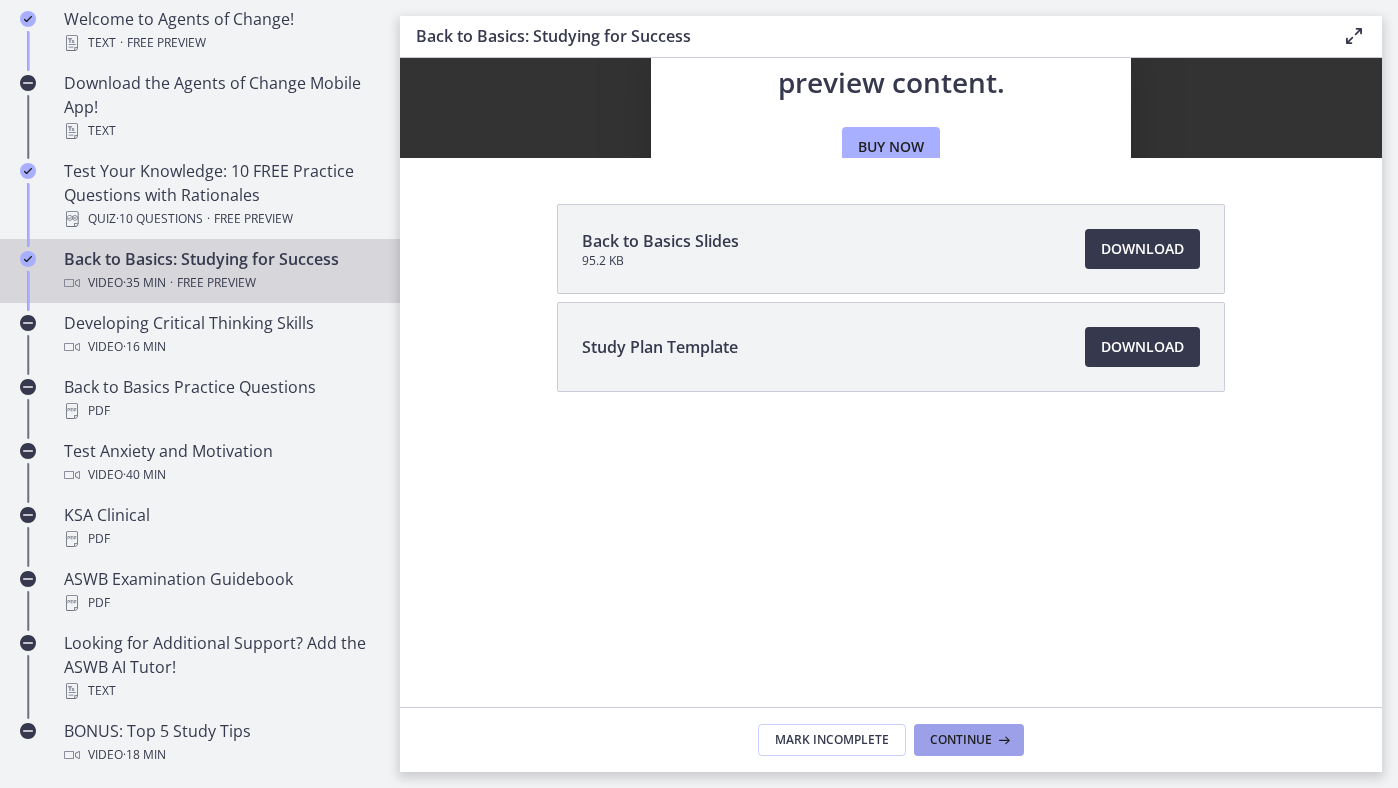 click on "Continue" at bounding box center [961, 740] 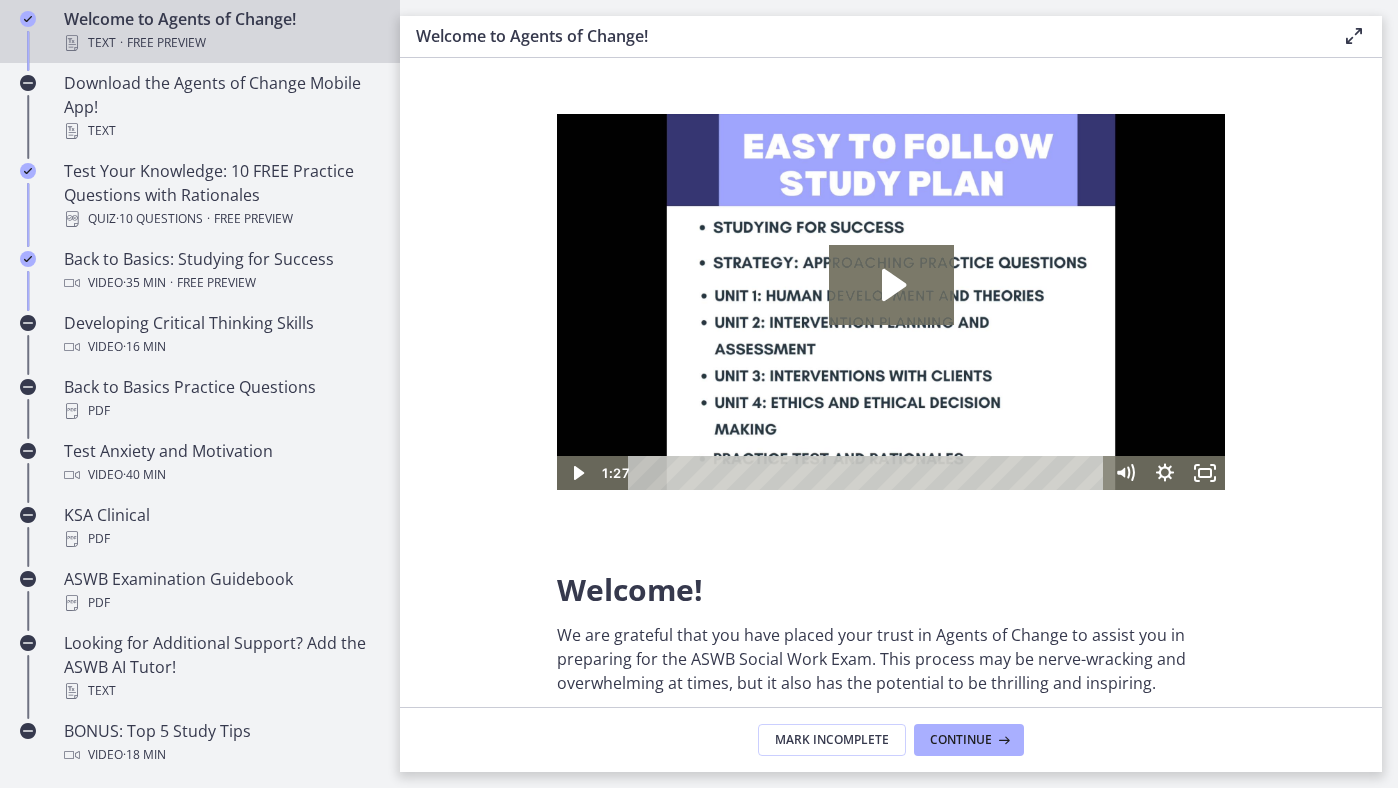 scroll, scrollTop: 0, scrollLeft: 0, axis: both 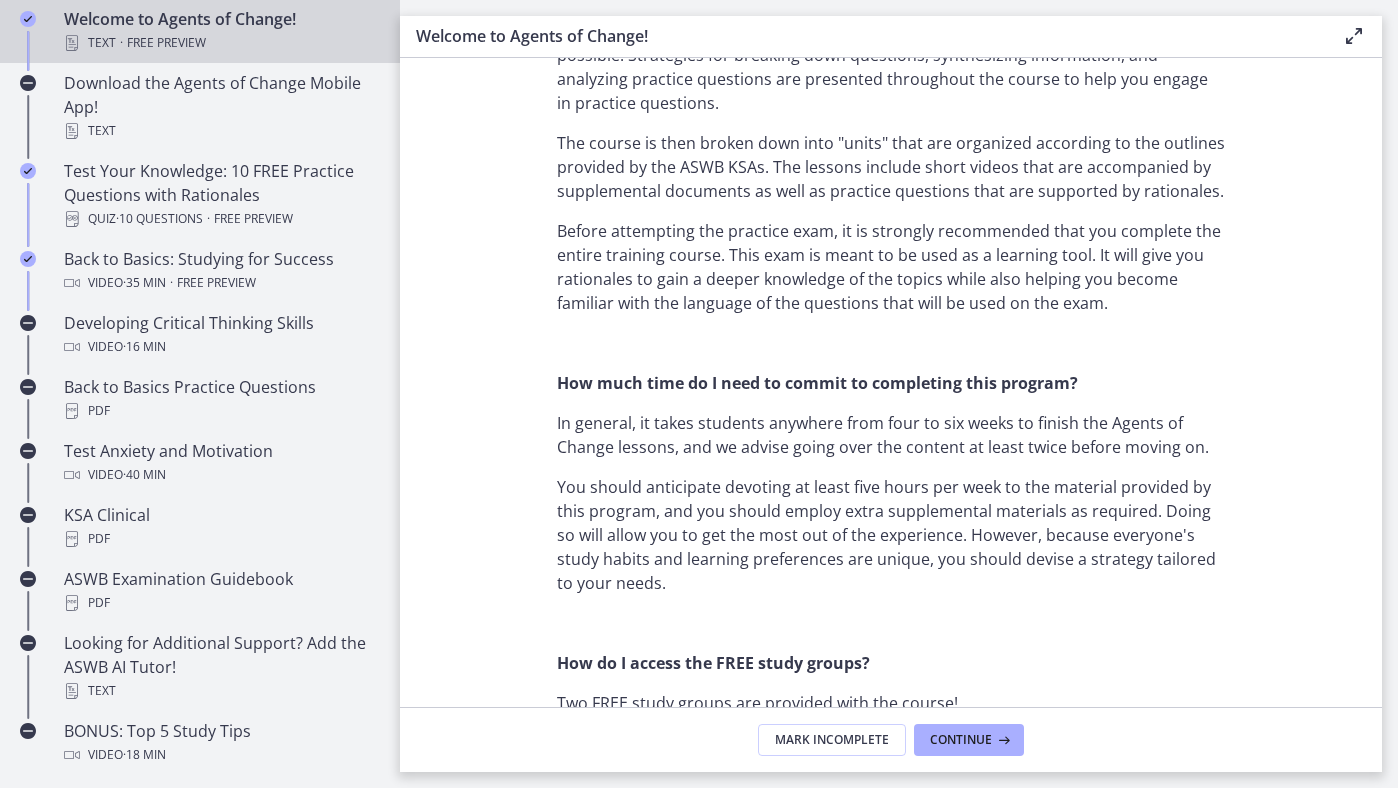 click on "Mark Incomplete
Continue" at bounding box center (891, 739) 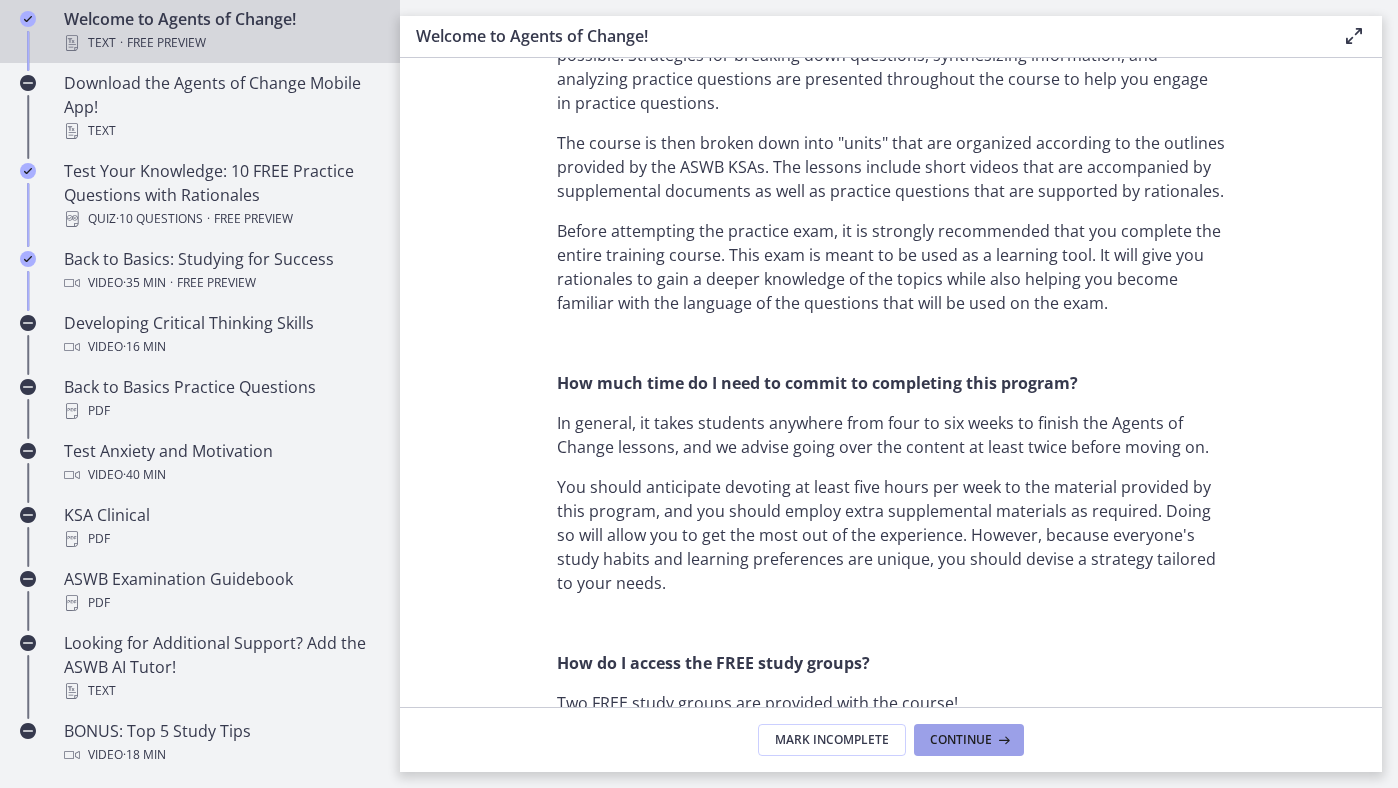 click on "Continue" at bounding box center (961, 740) 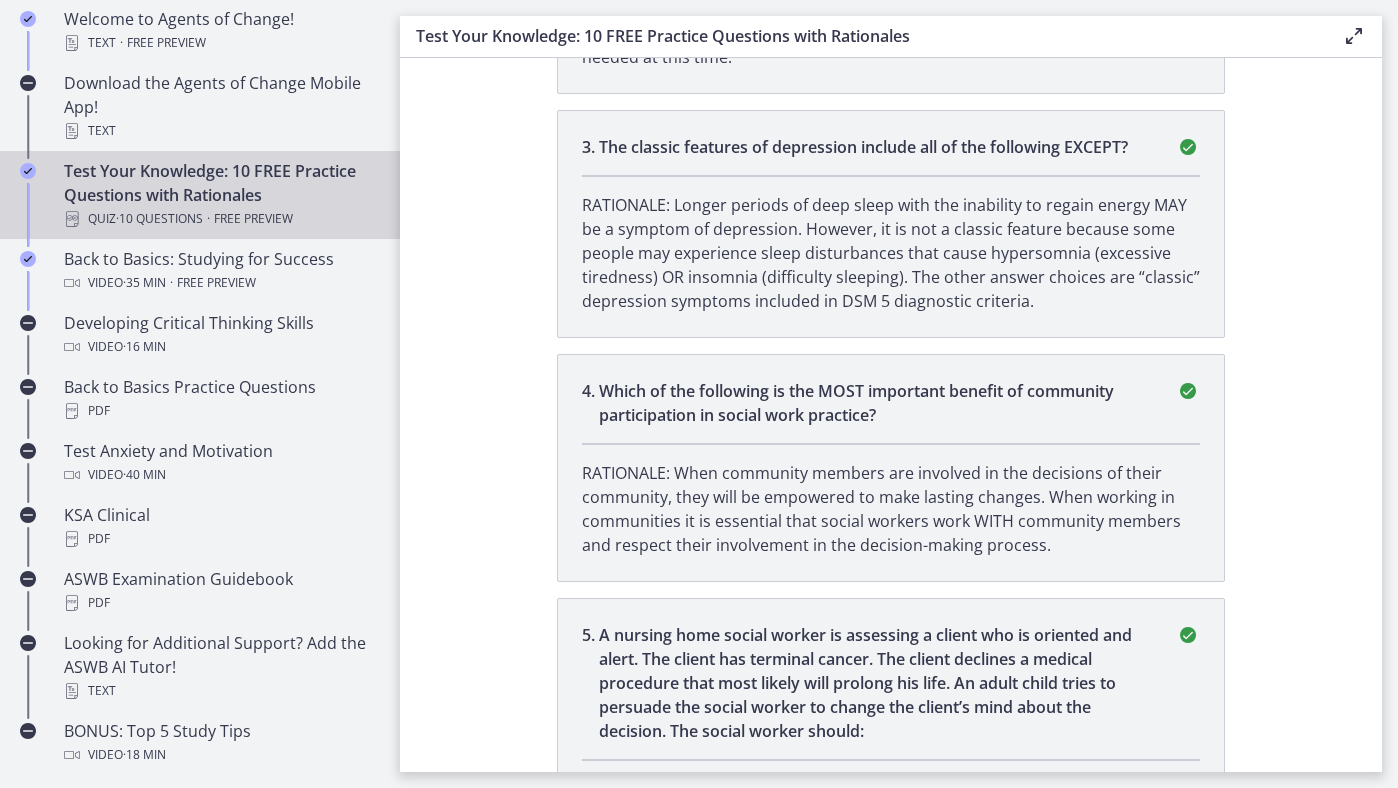 scroll, scrollTop: 0, scrollLeft: 0, axis: both 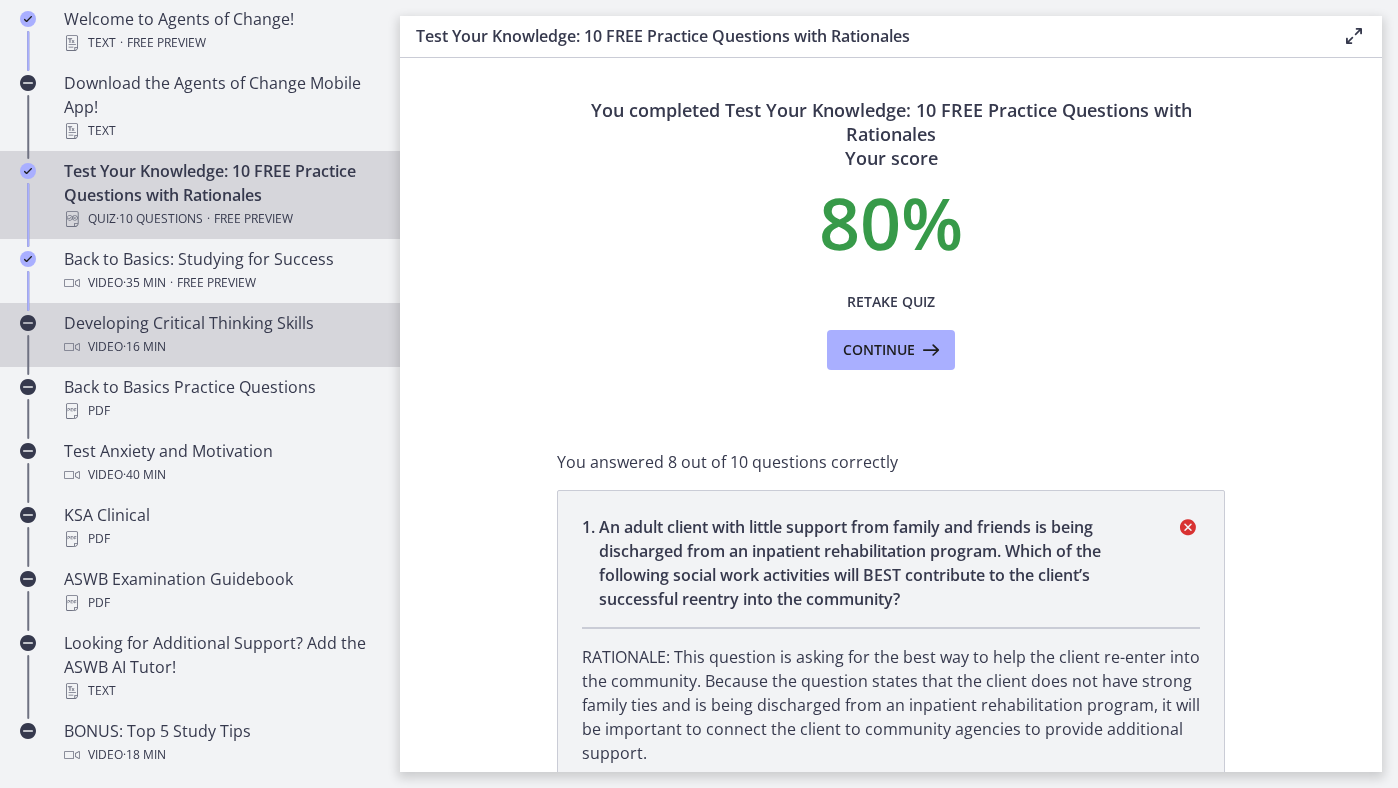 click on "Developing Critical Thinking Skills
Video
·  16 min" at bounding box center [220, 335] 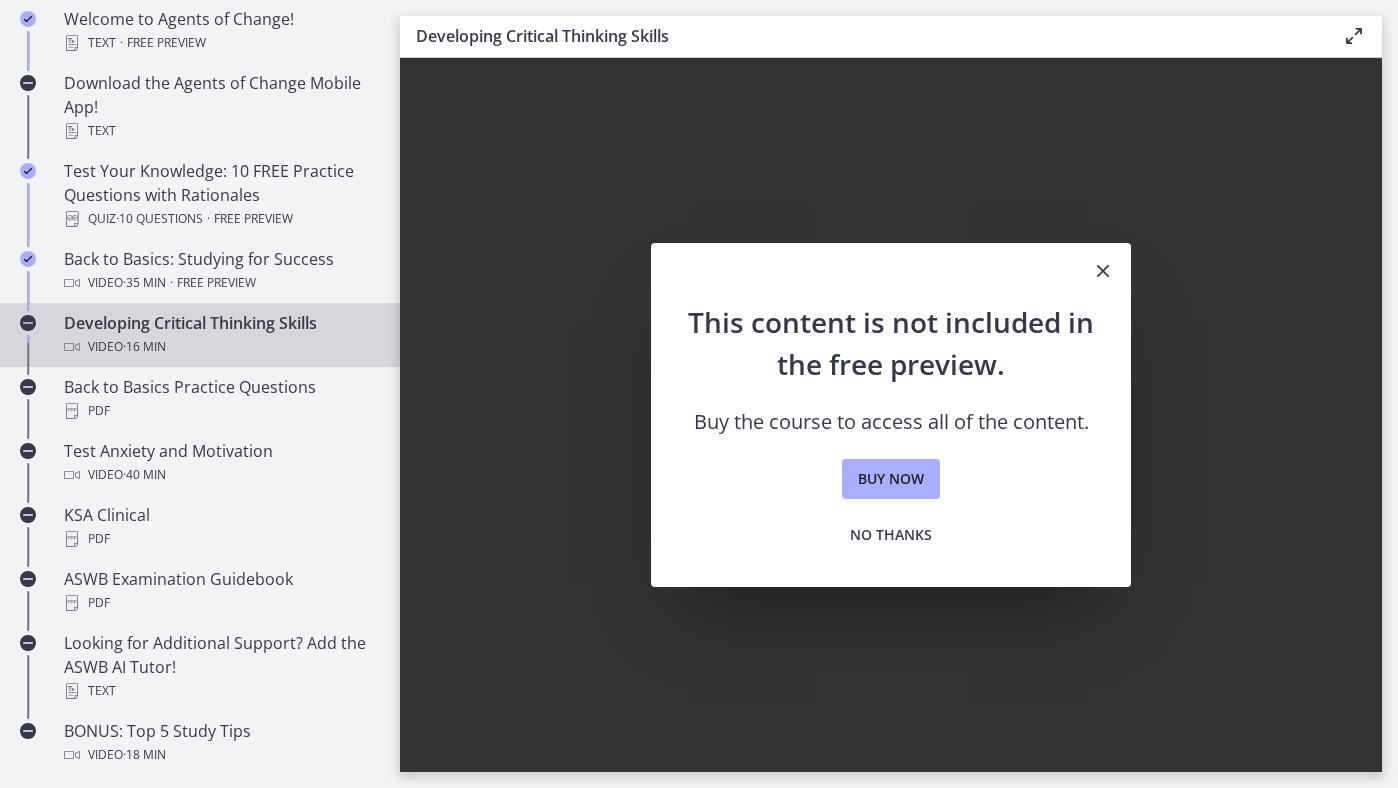 click at bounding box center [1103, 271] 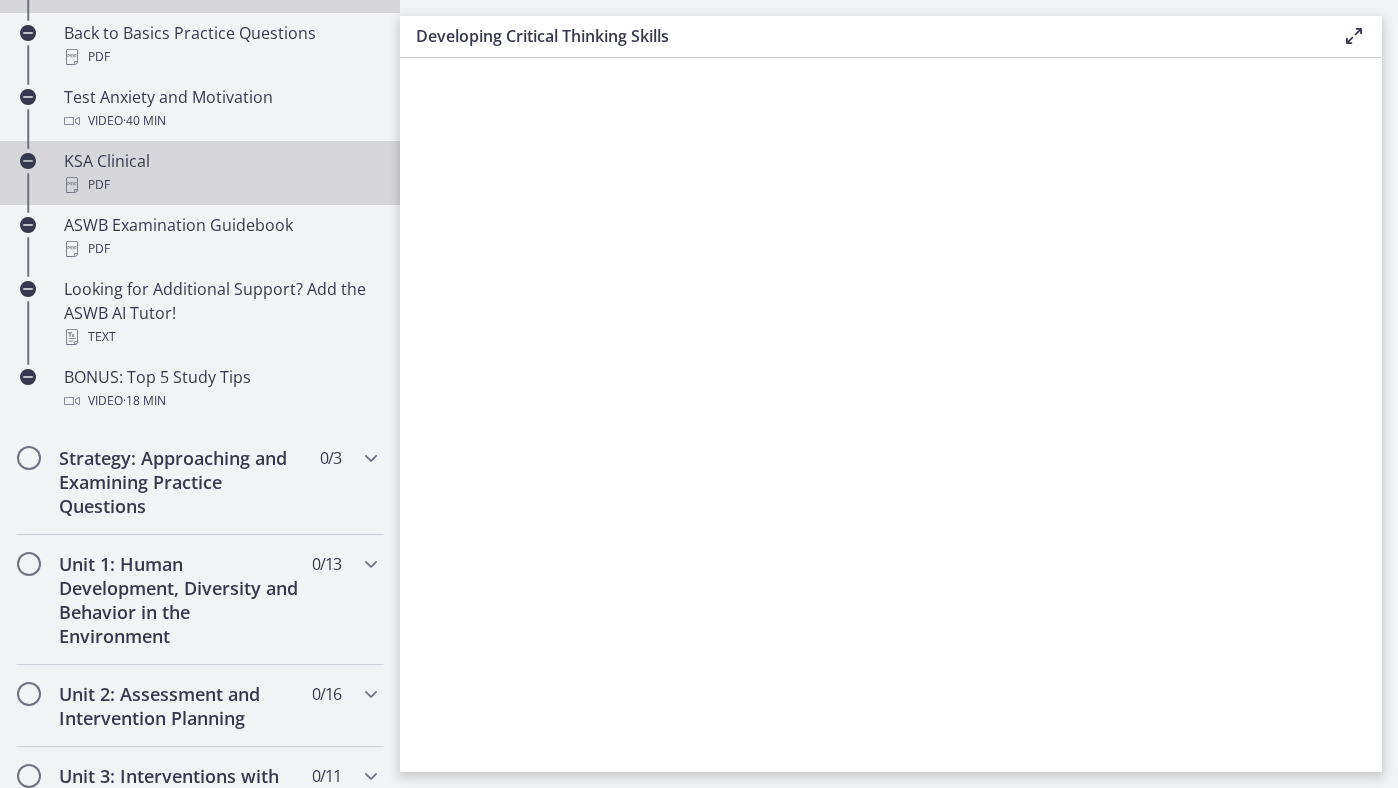 scroll, scrollTop: 831, scrollLeft: 0, axis: vertical 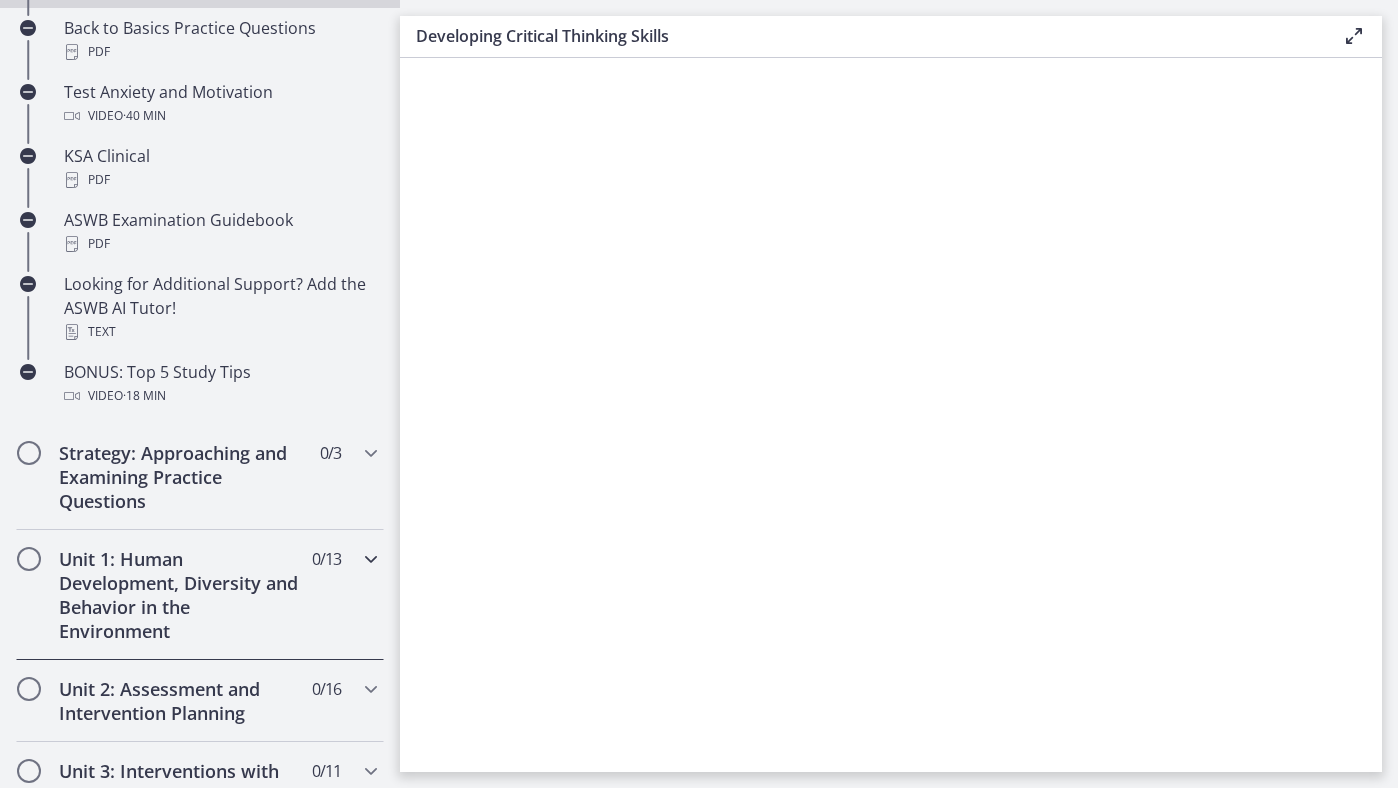 click on "Unit 1: Human Development, Diversity and Behavior in the Environment
0  /  13
Completed" at bounding box center [200, 595] 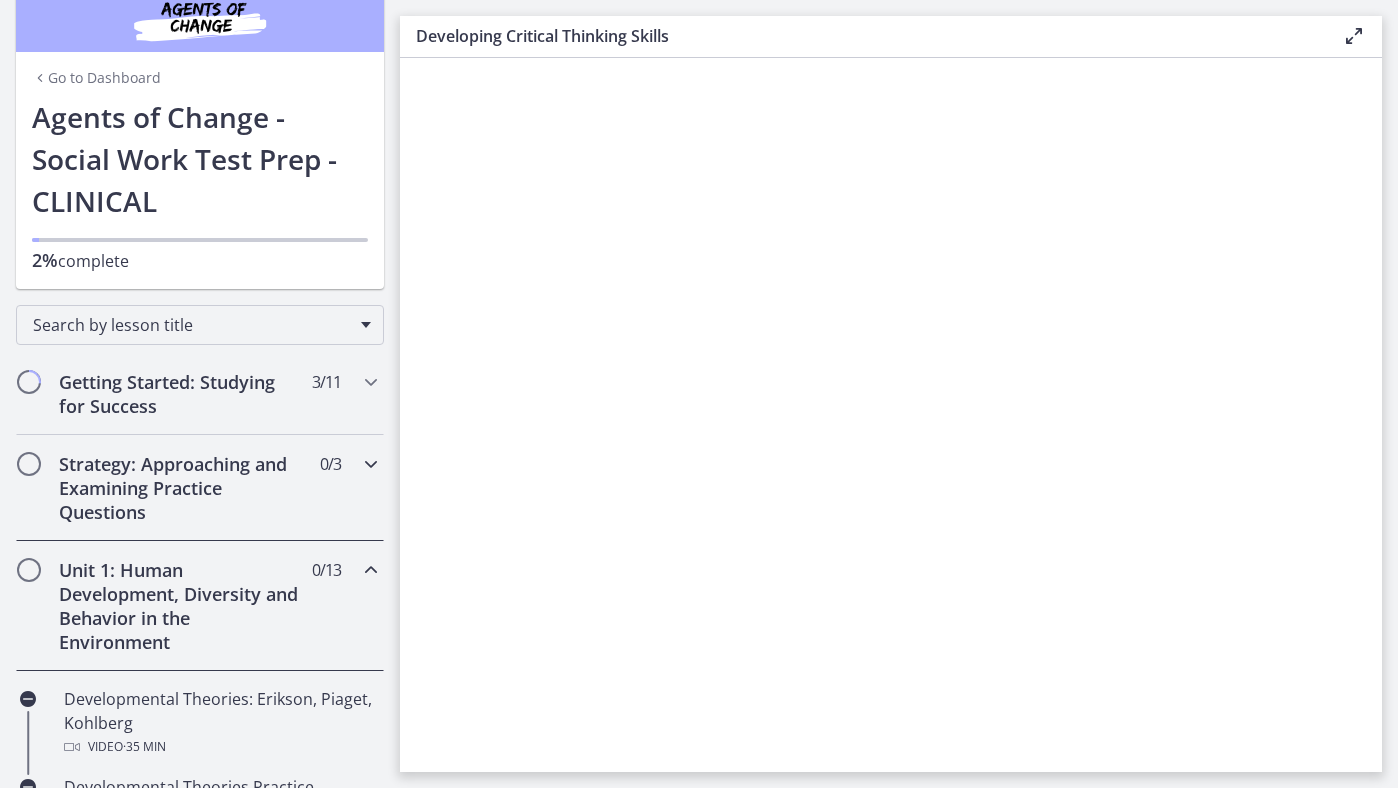 scroll, scrollTop: 39, scrollLeft: 0, axis: vertical 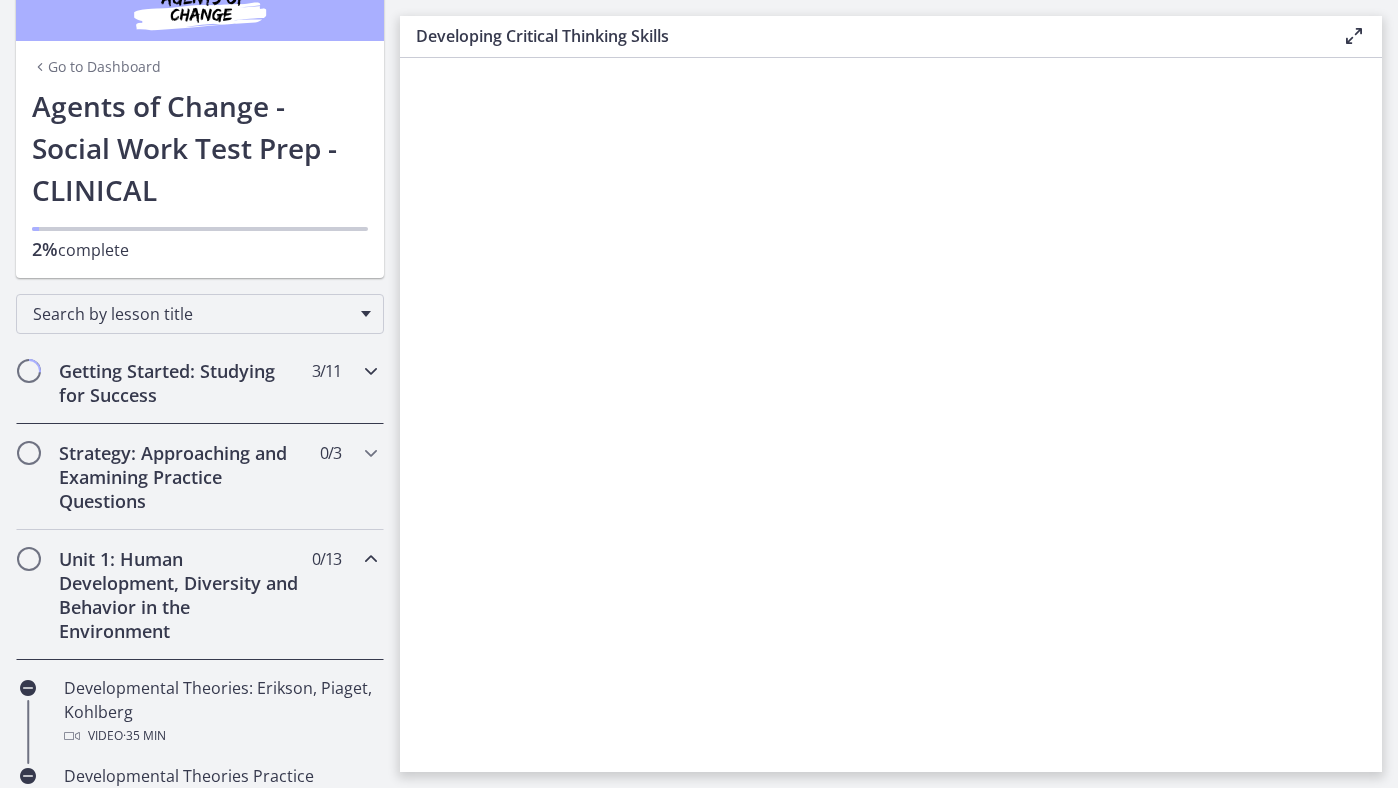 click on "Getting Started: Studying for Success" at bounding box center [181, 383] 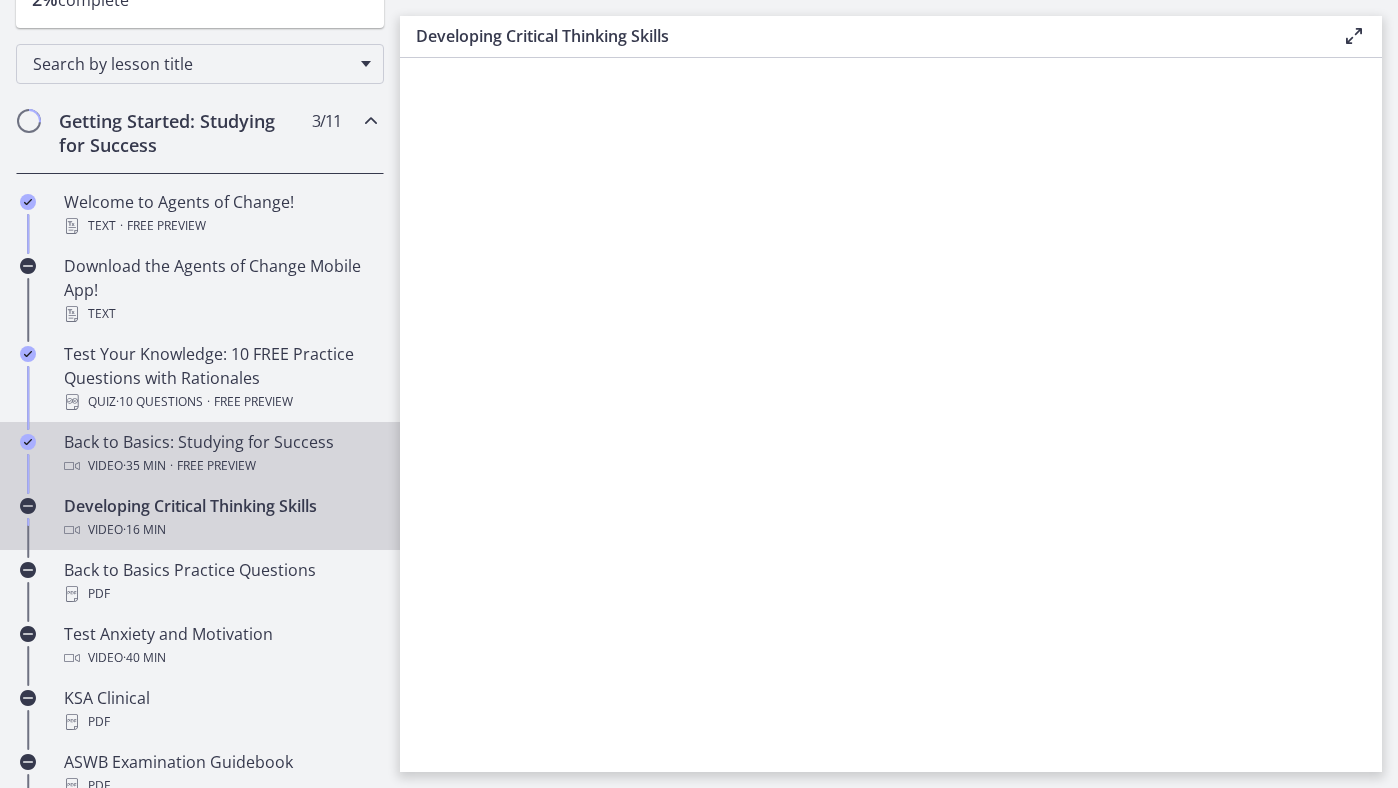 scroll, scrollTop: 290, scrollLeft: 0, axis: vertical 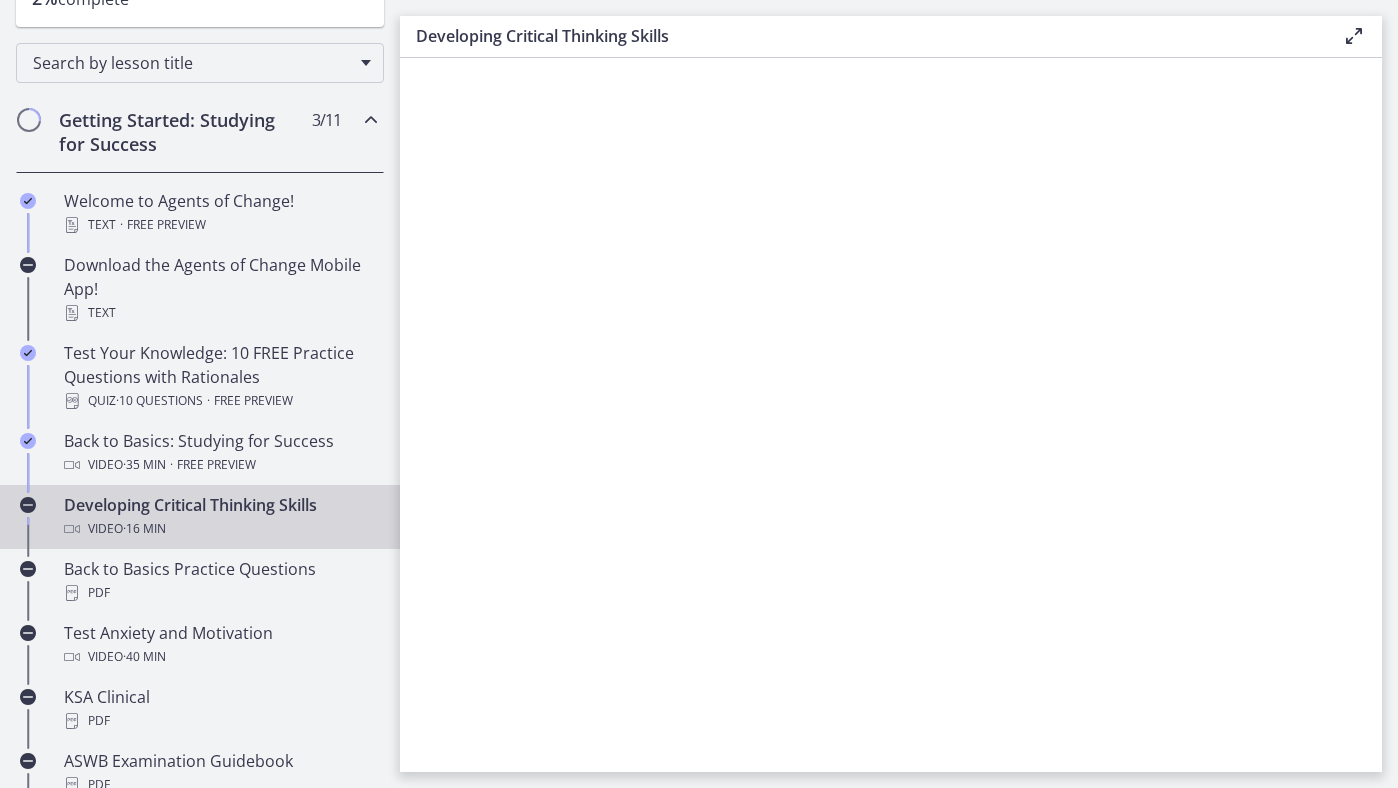 click on "Developing Critical Thinking Skills
Video
·  16 min" at bounding box center [220, 517] 